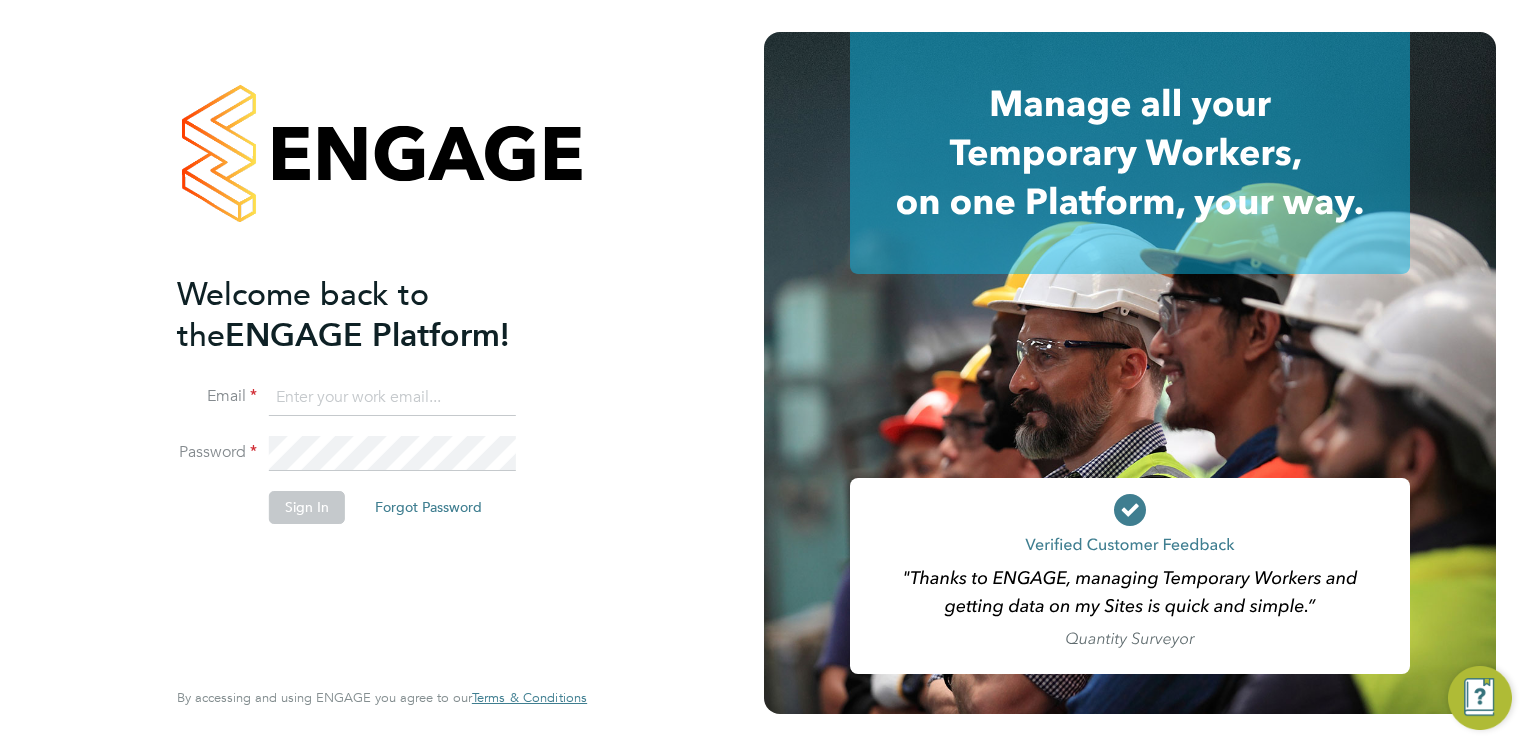 scroll, scrollTop: 0, scrollLeft: 0, axis: both 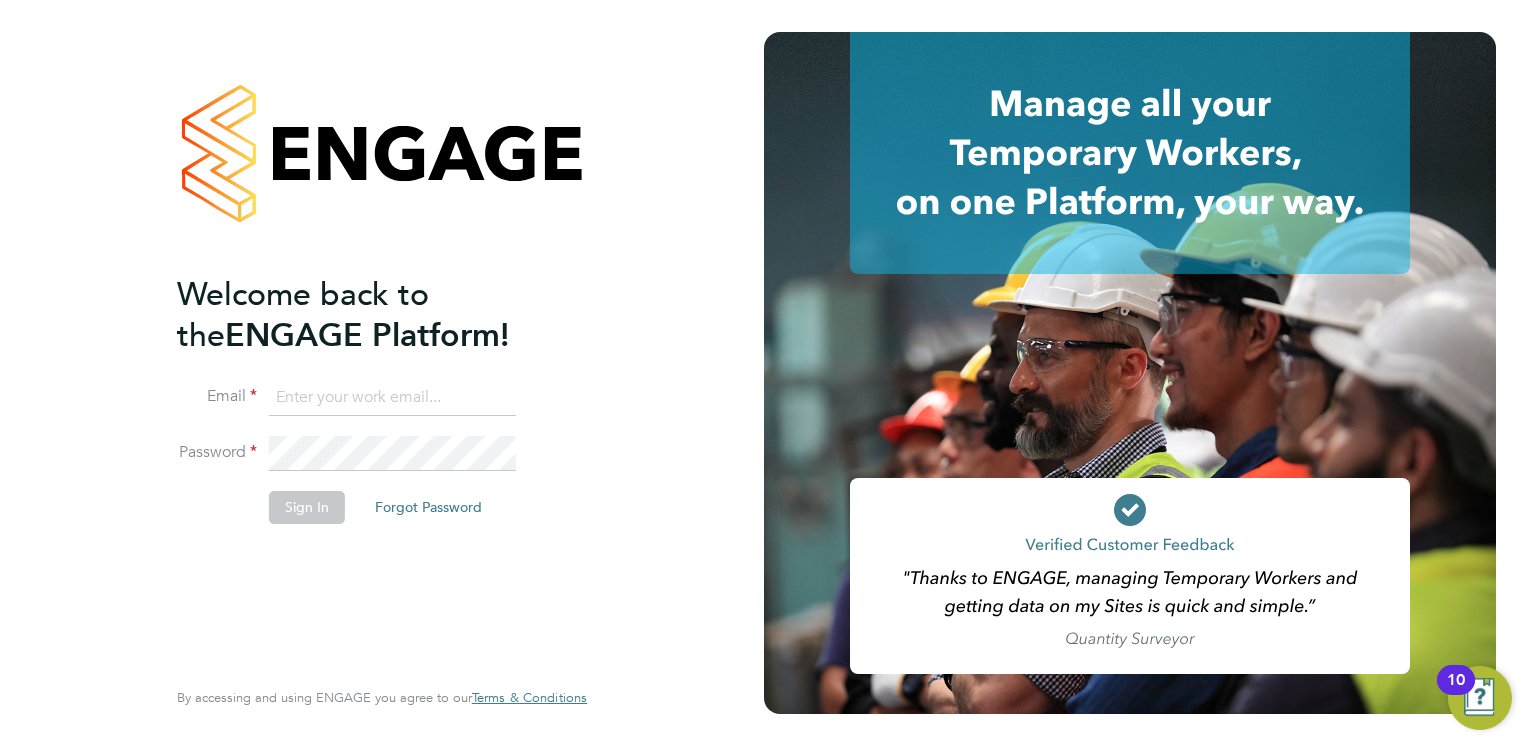 click 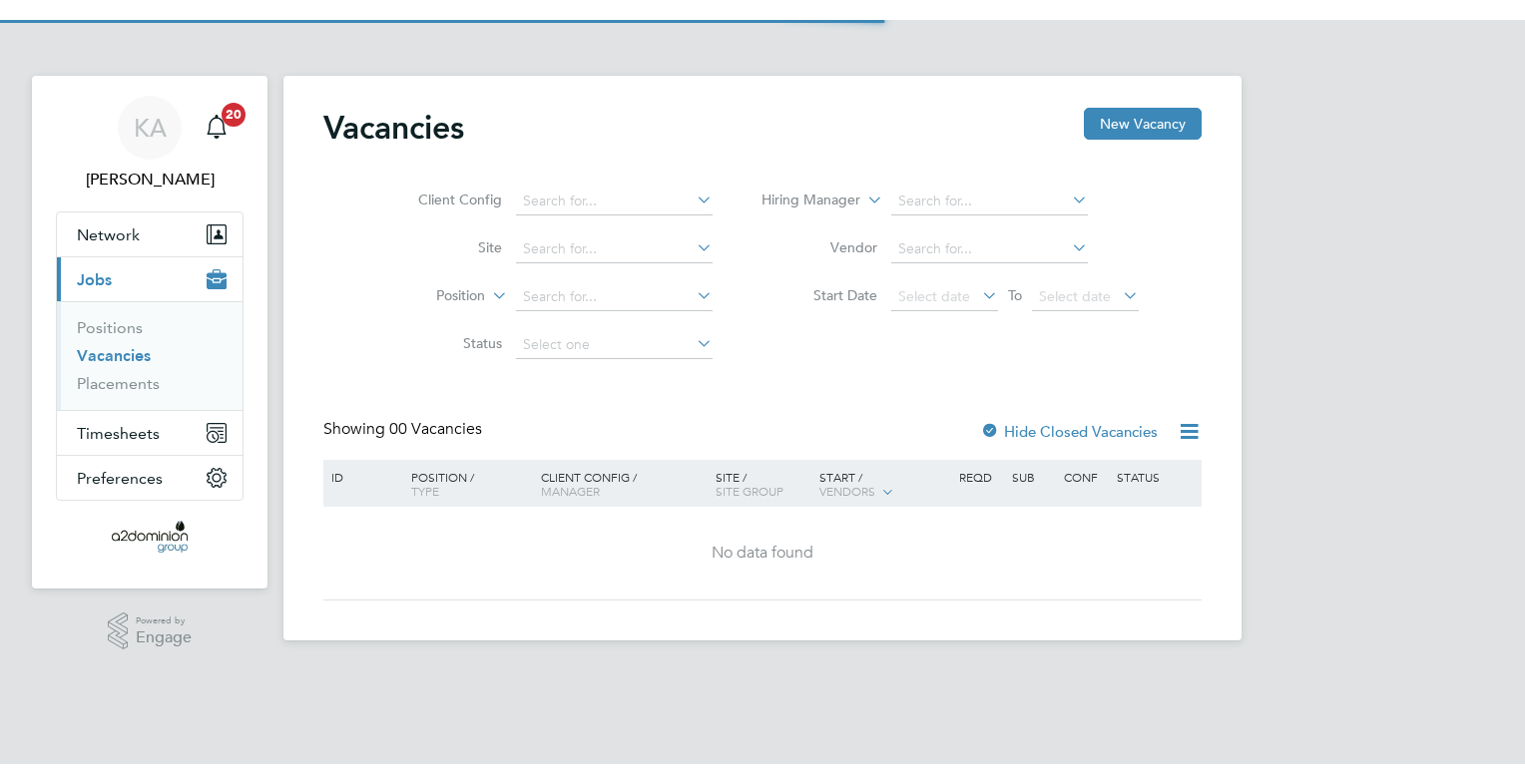 scroll, scrollTop: 0, scrollLeft: 0, axis: both 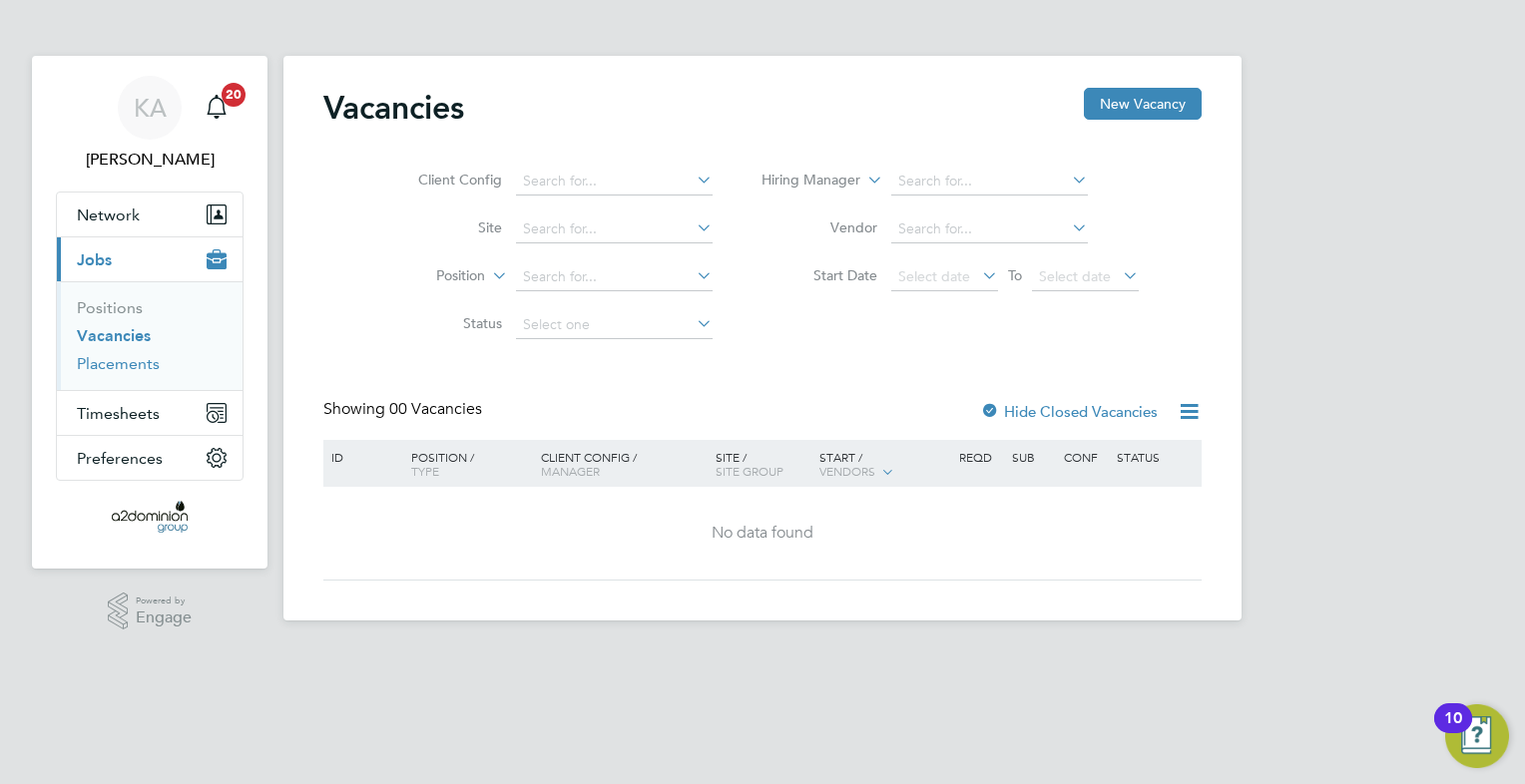 click on "Placements" at bounding box center (118, 363) 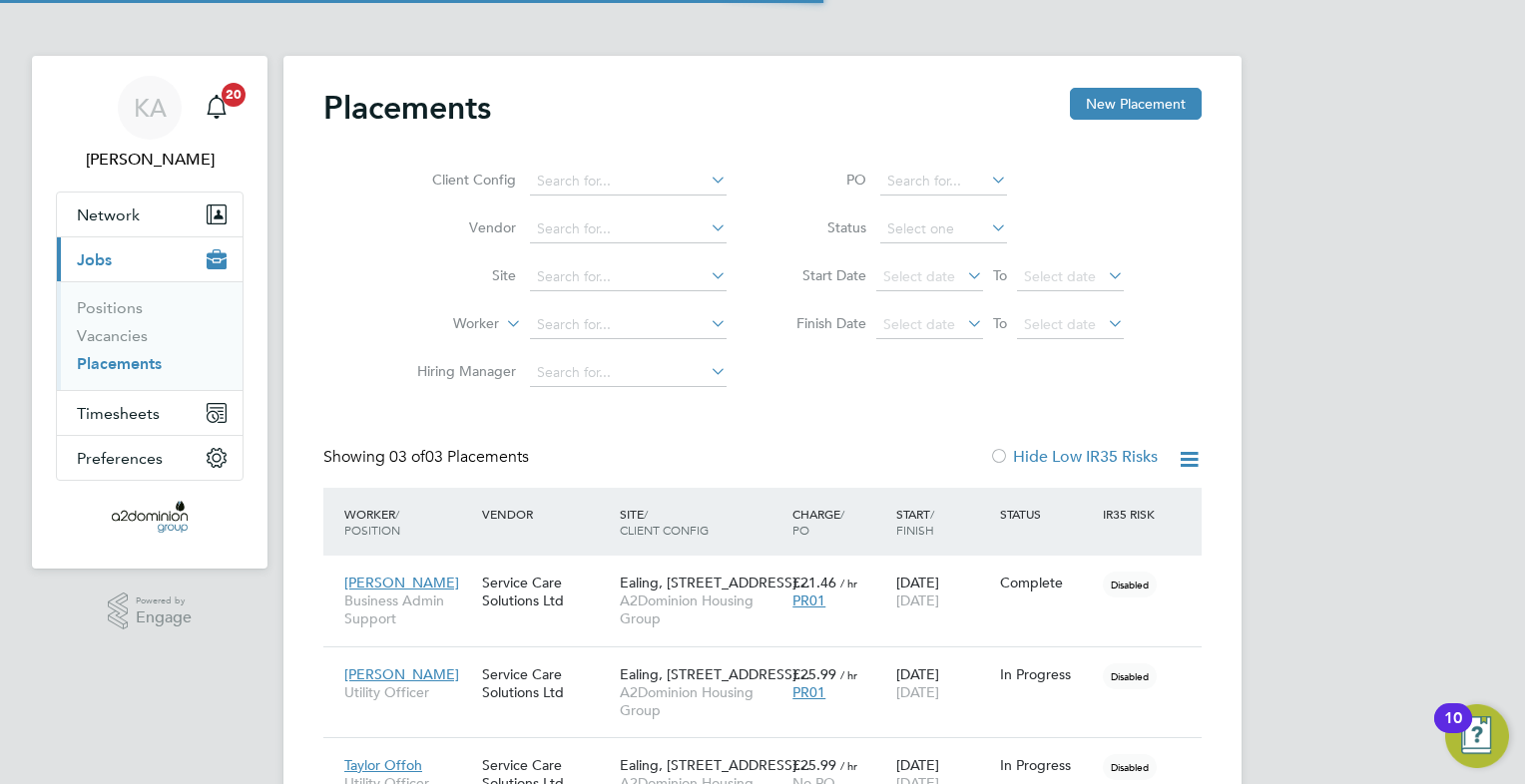 scroll, scrollTop: 10, scrollLeft: 9, axis: both 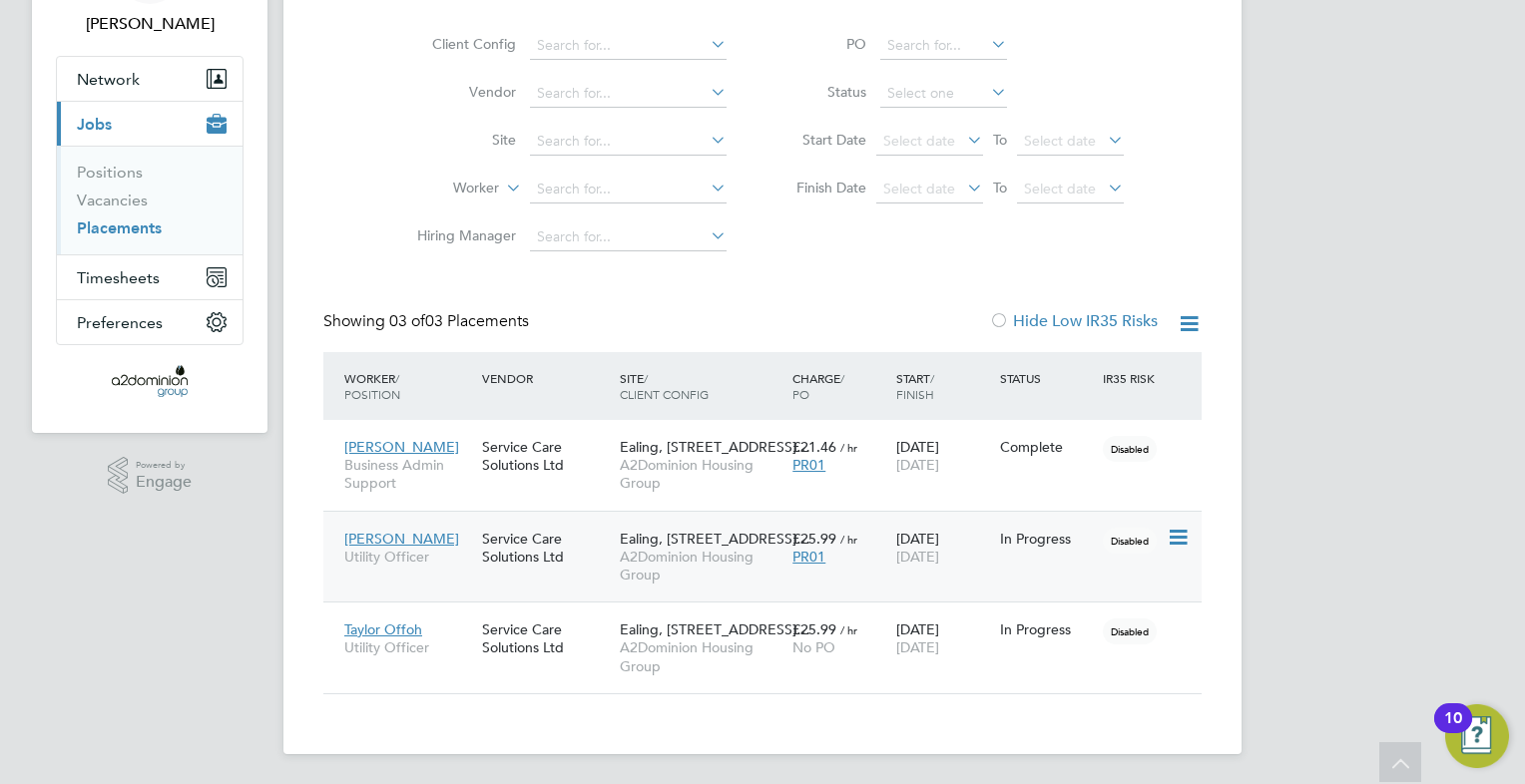 click 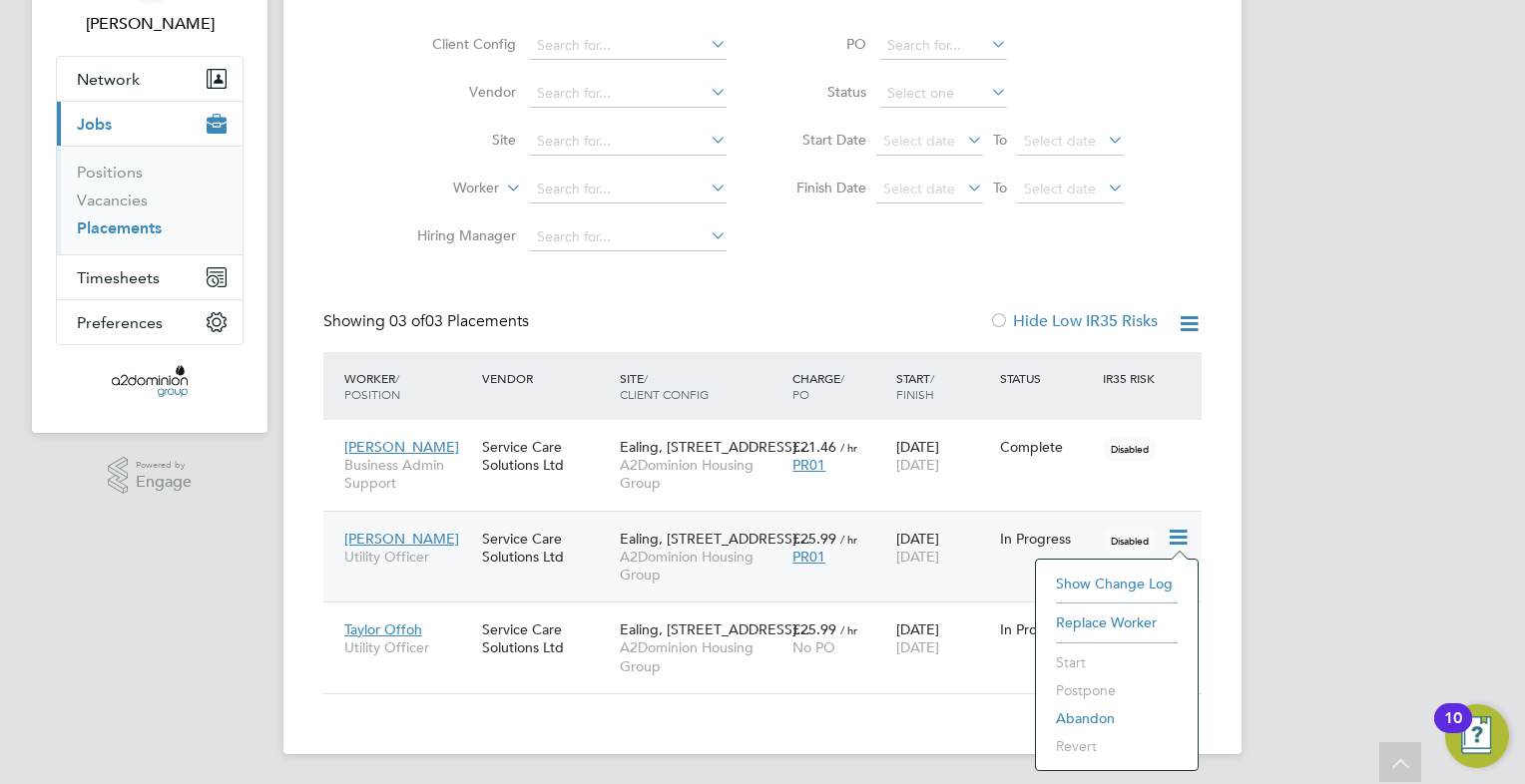 click on "KA   Konrad Adamski   Notifications
20   Applications:   Network
Sites   Workers   Current page:   Jobs
Positions   Vacancies   Placements   Timesheets
Timesheets   Expenses   Preferences
VMS Configurations
.st0{fill:#C0C1C2;}
Powered by Engage Placements New Placement Client Config   Vendor     Site     Worker     Hiring Manager   PO   Status   Start Date
Select date
To
Select date
Finish Date
Select date
To
Select date
Showing   03 of  03 Placements Hide Low IR35 Risks Worker  / Position Vendor Site / Client Config Charge  / PO Start  / Finish Status IR35 Risk Gillian Matheson Business Admin Support Service Care Solutions Ltd Ealing, 113 Uxbridge R… A2Dominion Housing Group £21.46   / hr PR01 22 Jul 2024 02 Dec 2024 Complete Disabled Scott Ryan Utility Officer £25.99   / hr PR01" at bounding box center [762, 325] 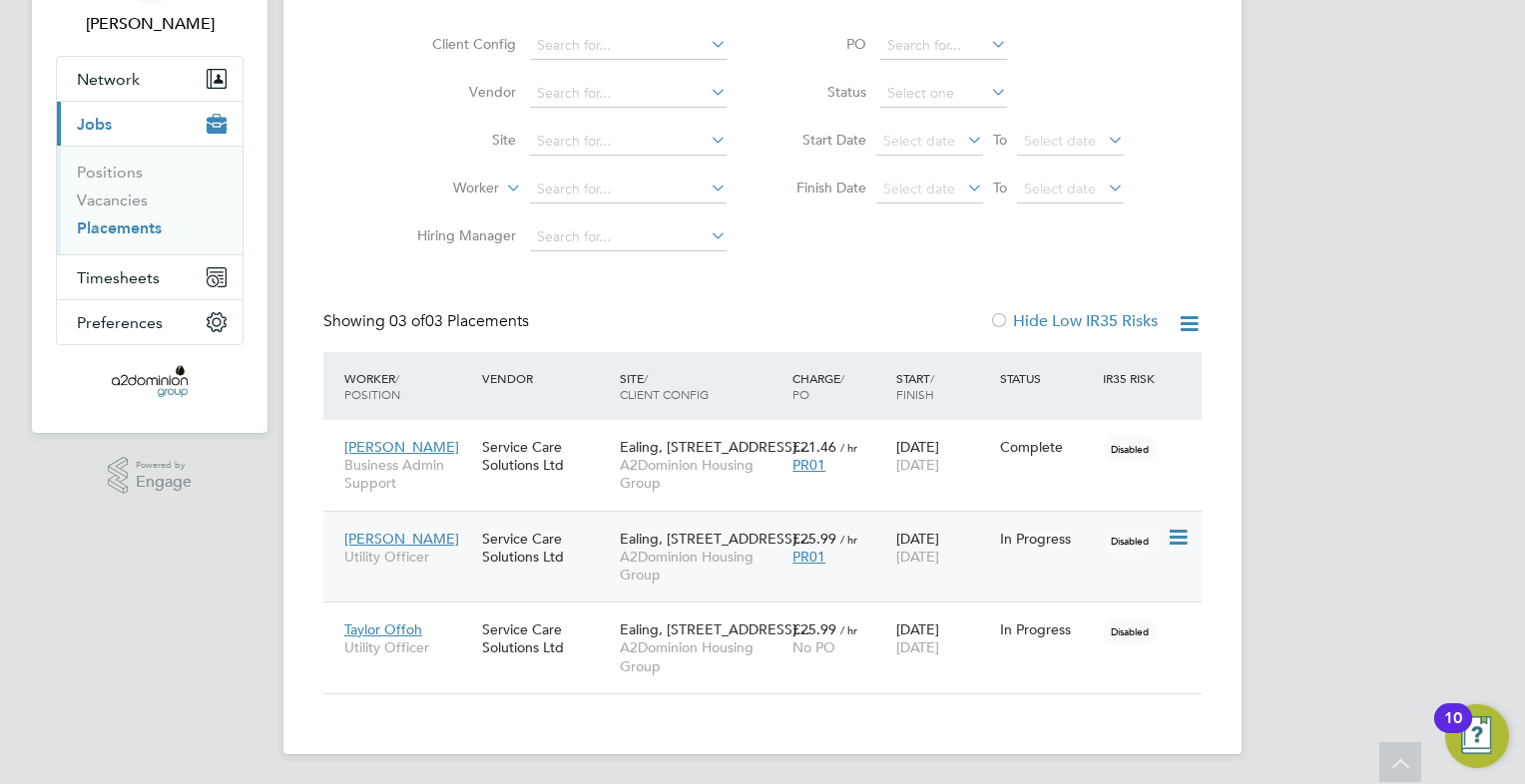 click 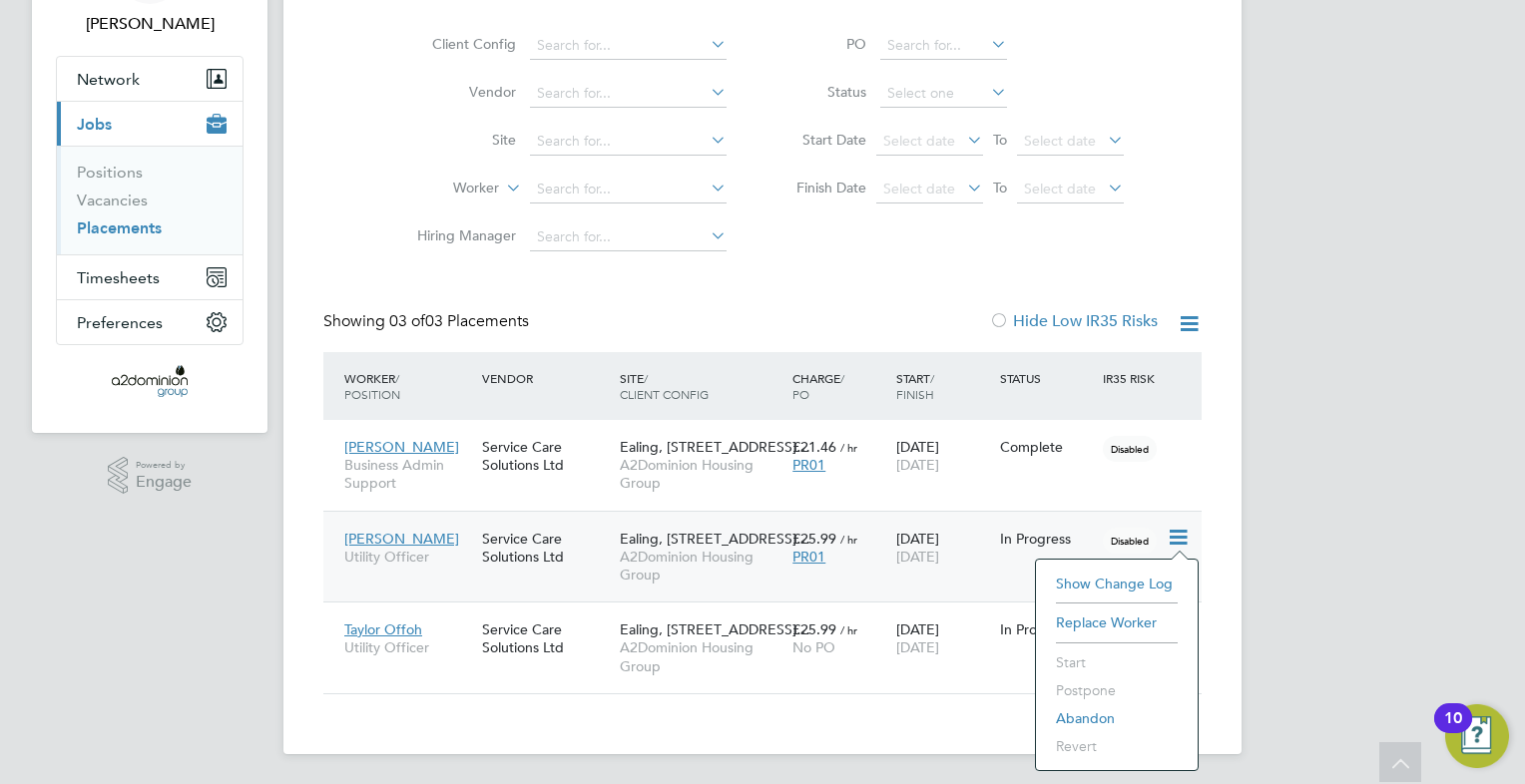 click on "KA   Konrad Adamski   Notifications
20   Applications:   Network
Sites   Workers   Current page:   Jobs
Positions   Vacancies   Placements   Timesheets
Timesheets   Expenses   Preferences
VMS Configurations
.st0{fill:#C0C1C2;}
Powered by Engage Placements New Placement Client Config   Vendor     Site     Worker     Hiring Manager   PO   Status   Start Date
Select date
To
Select date
Finish Date
Select date
To
Select date
Showing   03 of  03 Placements Hide Low IR35 Risks Worker  / Position Vendor Site / Client Config Charge  / PO Start  / Finish Status IR35 Risk Gillian Matheson Business Admin Support Service Care Solutions Ltd Ealing, 113 Uxbridge R… A2Dominion Housing Group £21.46   / hr PR01 22 Jul 2024 02 Dec 2024 Complete Disabled Scott Ryan Utility Officer £25.99   / hr PR01" at bounding box center (762, 325) 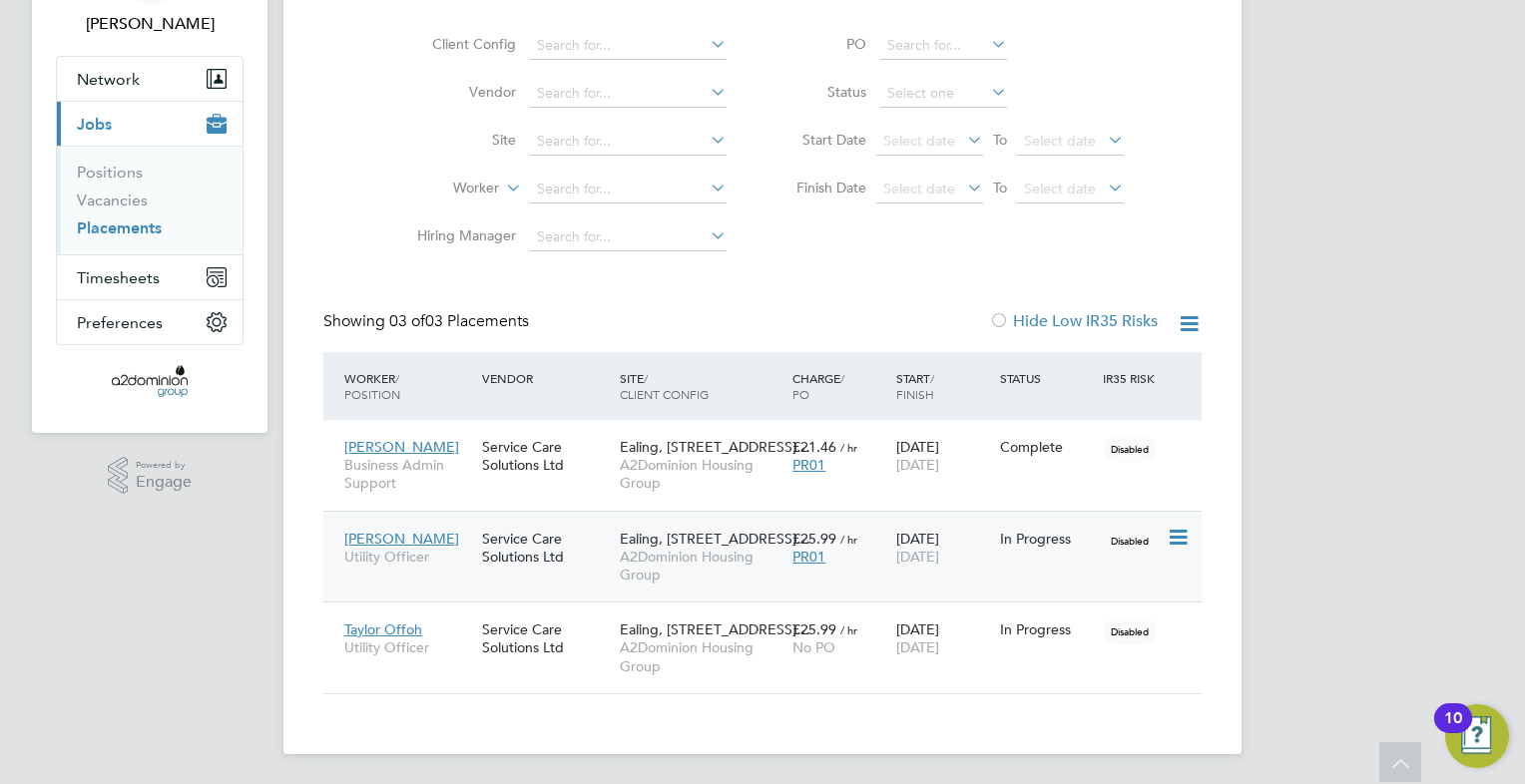 click on "[PERSON_NAME]" 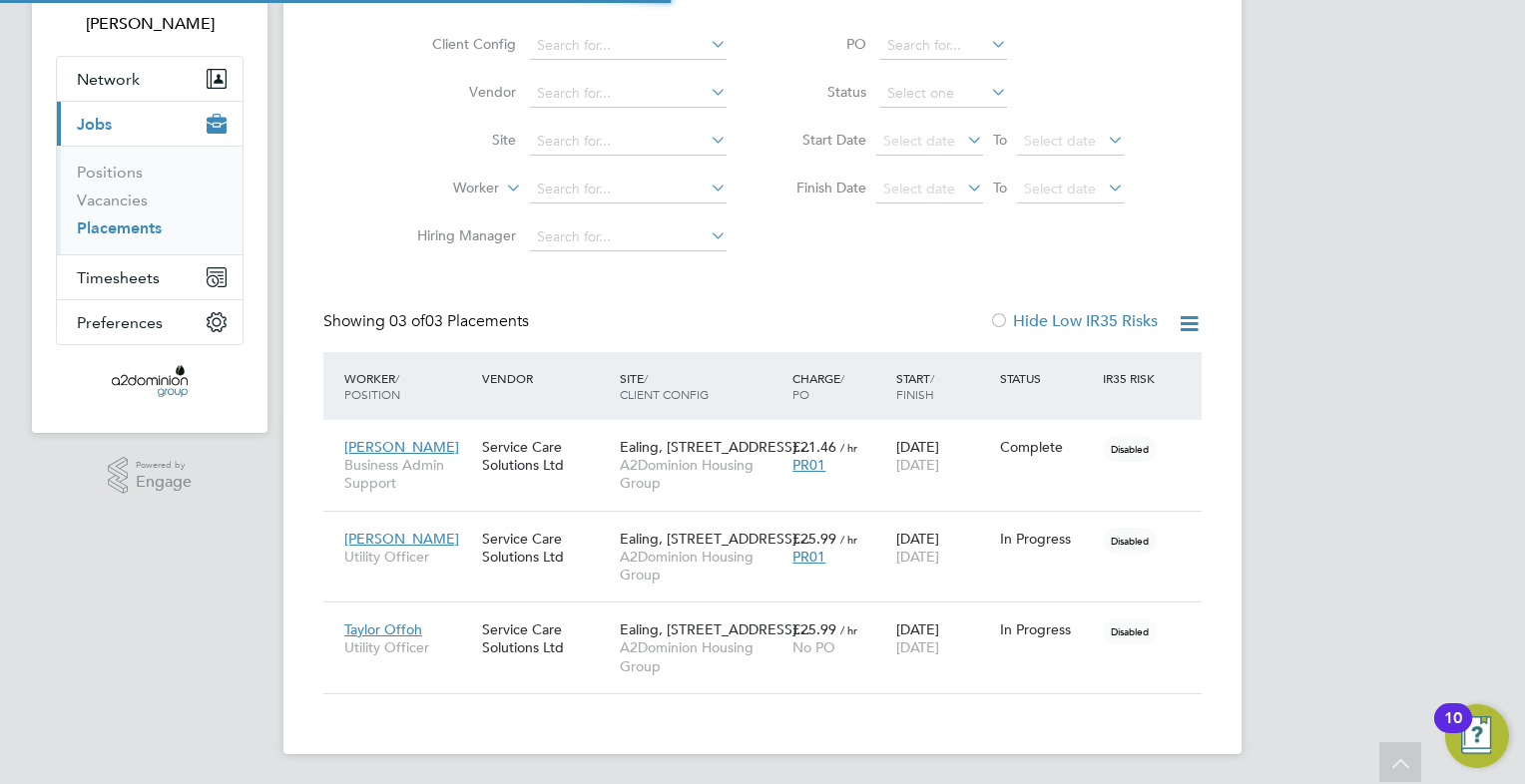 scroll, scrollTop: 10, scrollLeft: 10, axis: both 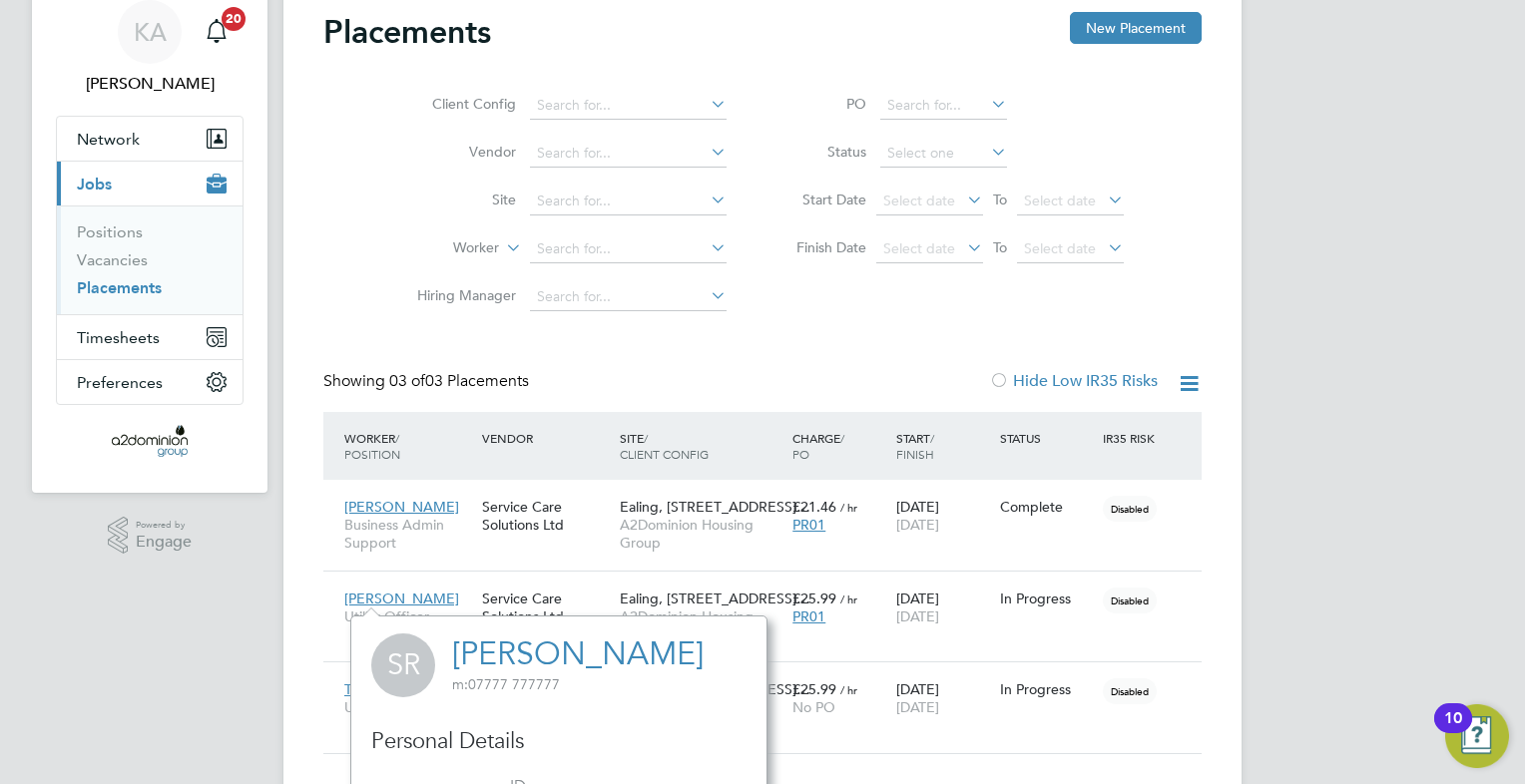 click on "KA   Konrad Adamski   Notifications
20   Applications:   Network
Sites   Workers   Current page:   Jobs
Positions   Vacancies   Placements   Timesheets
Timesheets   Expenses   Preferences
VMS Configurations
.st0{fill:#C0C1C2;}
Powered by Engage Placements New Placement Client Config   Vendor     Site     Worker     Hiring Manager   PO   Status   Start Date
Select date
To
Select date
Finish Date
Select date
To
Select date
Showing   03 of  03 Placements Hide Low IR35 Risks Worker  / Position Vendor Site / Client Config Charge  / PO Start  / Finish Status IR35 Risk Gillian Matheson Business Admin Support Service Care Solutions Ltd Ealing, 113 Uxbridge R… A2Dominion Housing Group £21.46   / hr PR01 22 Jul 2024 02 Dec 2024 Complete Disabled Scott Ryan Utility Officer £25.99   / hr PR01" at bounding box center (762, 385) 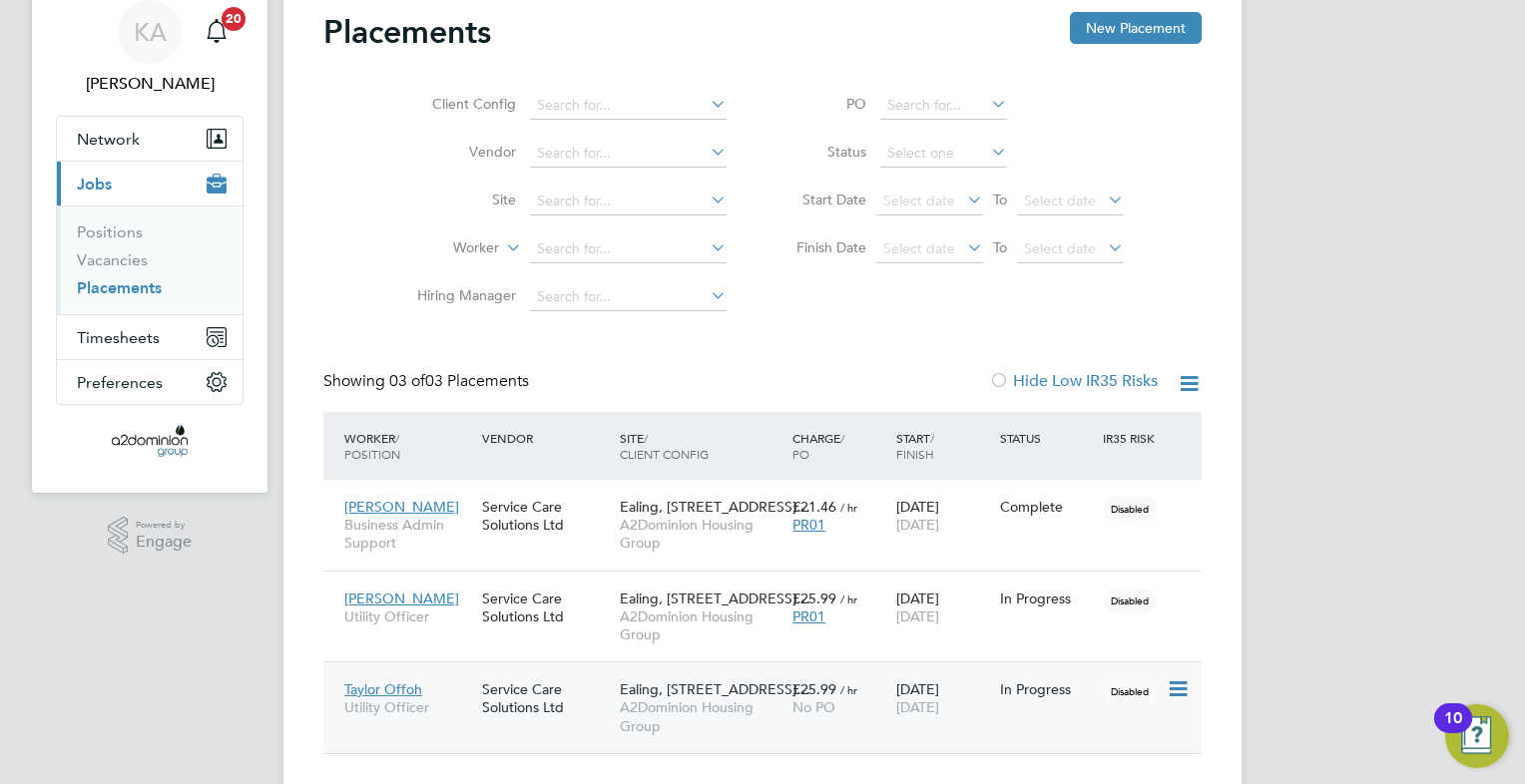 click on "Taylor Offoh" 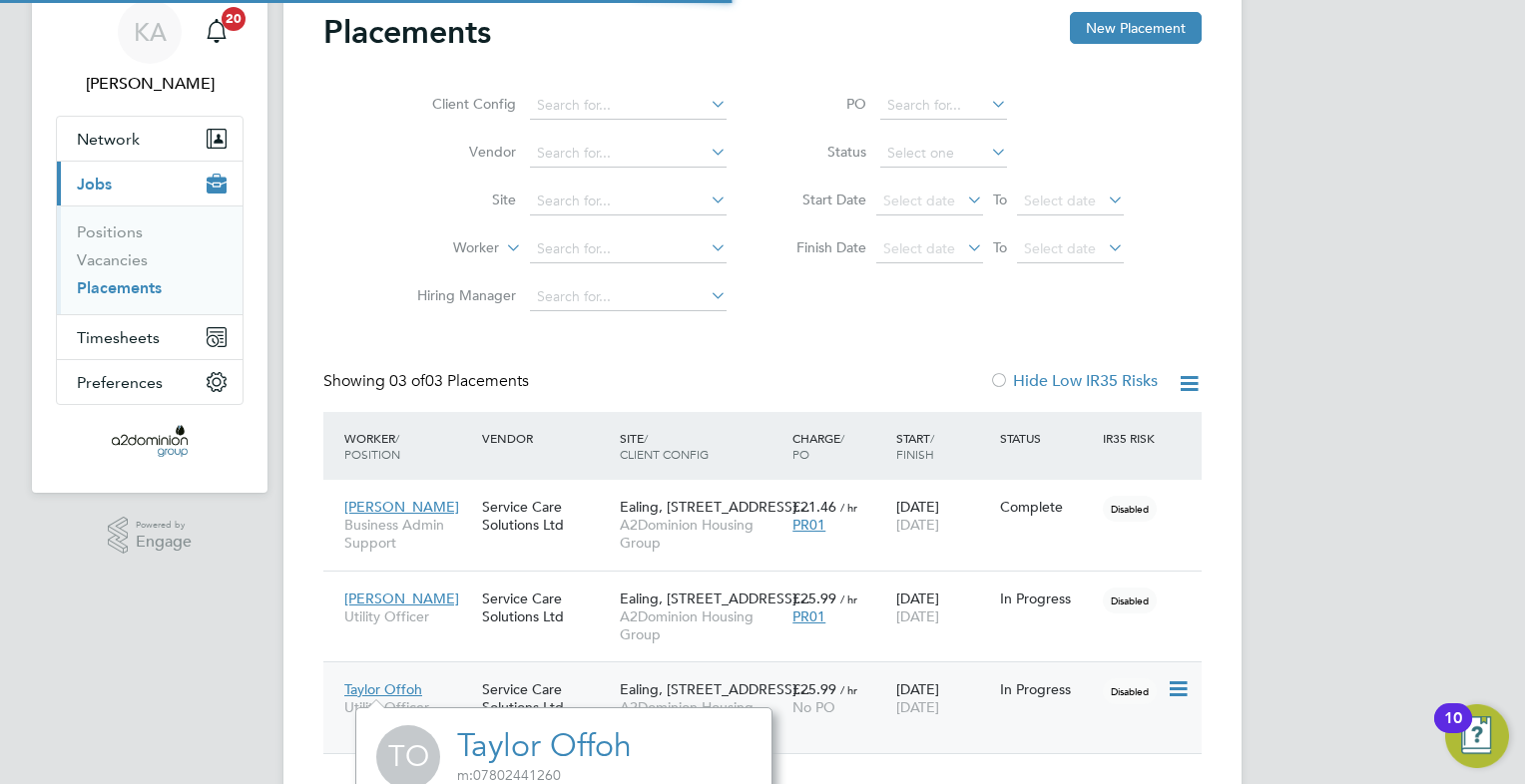 scroll, scrollTop: 11, scrollLeft: 11, axis: both 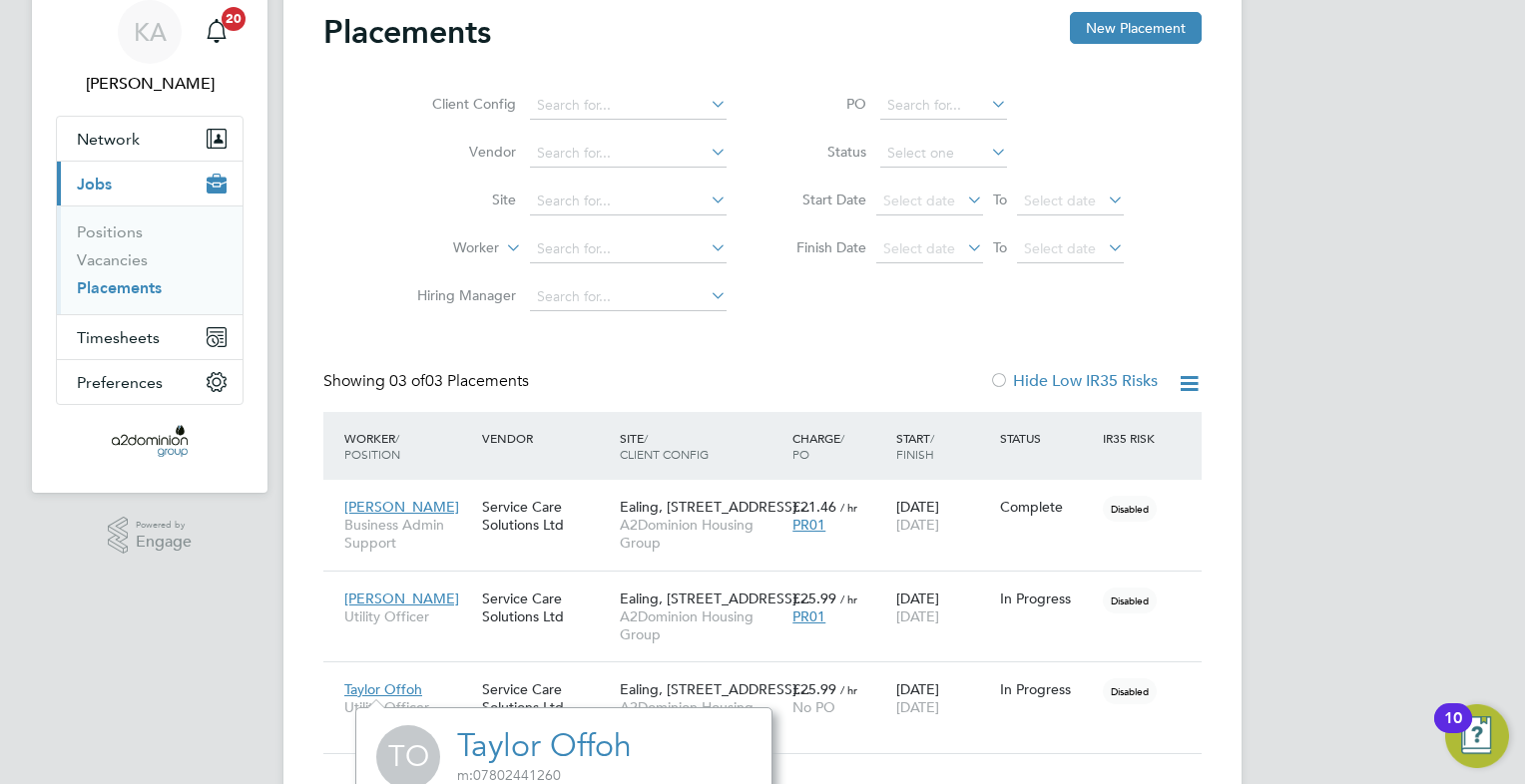 click on "KA   Konrad Adamski   Notifications
20   Applications:   Network
Sites   Workers   Current page:   Jobs
Positions   Vacancies   Placements   Timesheets
Timesheets   Expenses   Preferences
VMS Configurations
.st0{fill:#C0C1C2;}
Powered by Engage Placements New Placement Client Config   Vendor     Site     Worker     Hiring Manager   PO   Status   Start Date
Select date
To
Select date
Finish Date
Select date
To
Select date
Showing   03 of  03 Placements Hide Low IR35 Risks Worker  / Position Vendor Site / Client Config Charge  / PO Start  / Finish Status IR35 Risk Gillian Matheson Business Admin Support Service Care Solutions Ltd Ealing, 113 Uxbridge R… A2Dominion Housing Group £21.46   / hr PR01 22 Jul 2024 02 Dec 2024 Complete Disabled Scott Ryan Utility Officer £25.99   / hr PR01" at bounding box center [762, 385] 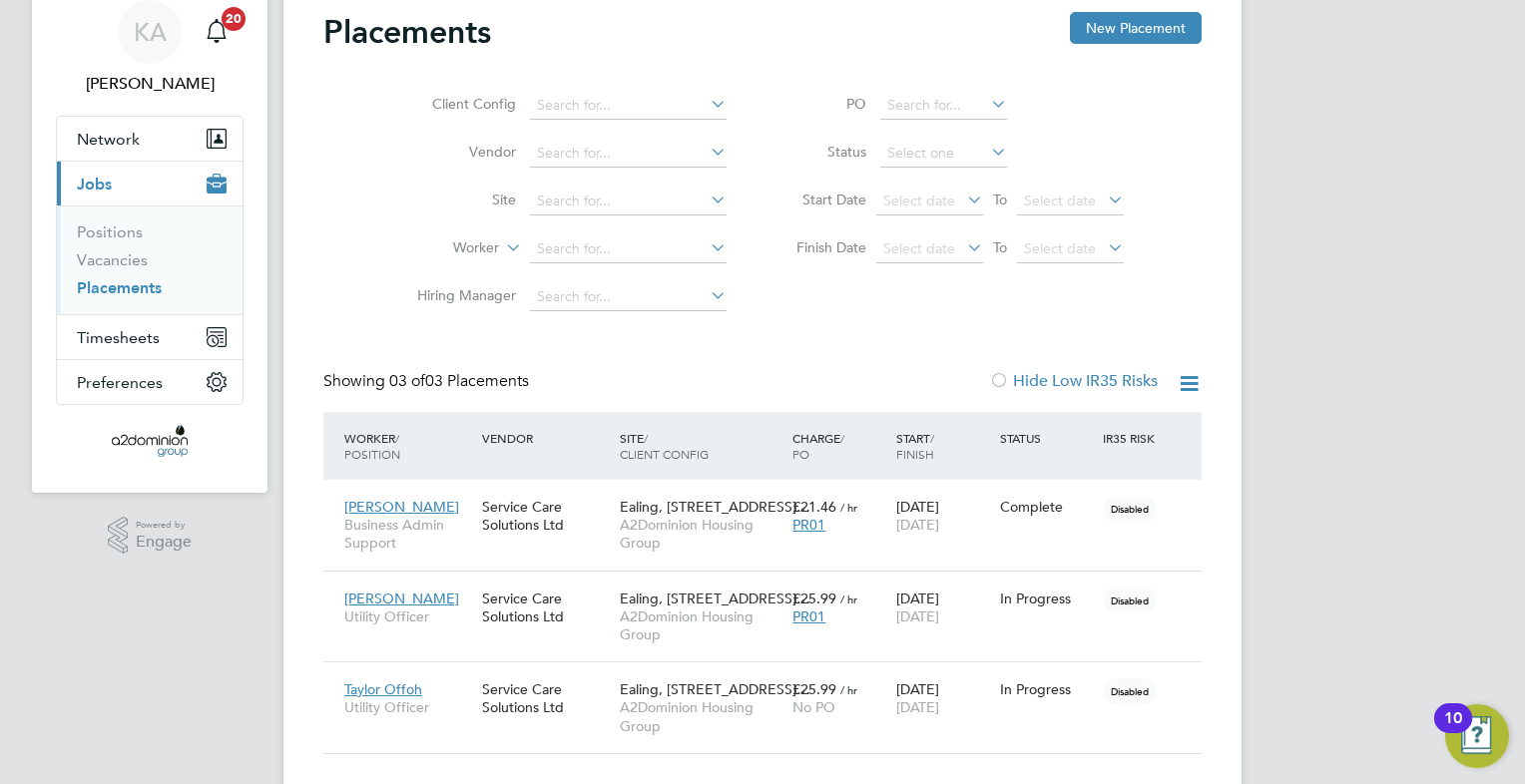 click on "KA   Konrad Adamski   Notifications
20   Applications:   Network
Sites   Workers   Current page:   Jobs
Positions   Vacancies   Placements   Timesheets
Timesheets   Expenses   Preferences
VMS Configurations
.st0{fill:#C0C1C2;}
Powered by Engage Placements New Placement Client Config   Vendor     Site     Worker     Hiring Manager   PO   Status   Start Date
Select date
To
Select date
Finish Date
Select date
To
Select date
Showing   03 of  03 Placements Hide Low IR35 Risks Worker  / Position Vendor Site / Client Config Charge  / PO Start  / Finish Status IR35 Risk Gillian Matheson Business Admin Support Service Care Solutions Ltd Ealing, 113 Uxbridge R… A2Dominion Housing Group £21.46   / hr PR01 22 Jul 2024 02 Dec 2024 Complete Disabled Scott Ryan Utility Officer £25.99   / hr PR01" at bounding box center [762, 385] 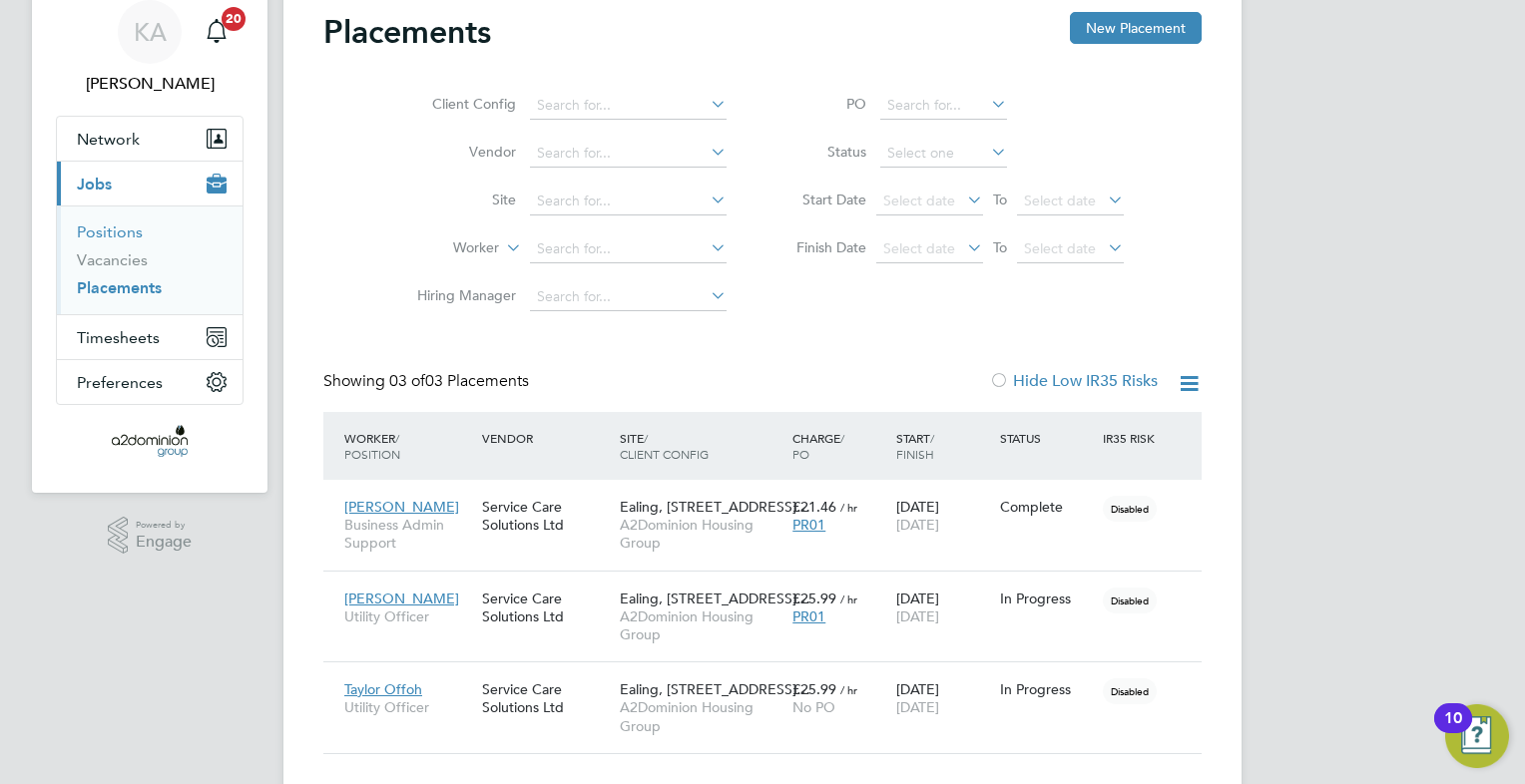 click on "Positions" at bounding box center (110, 231) 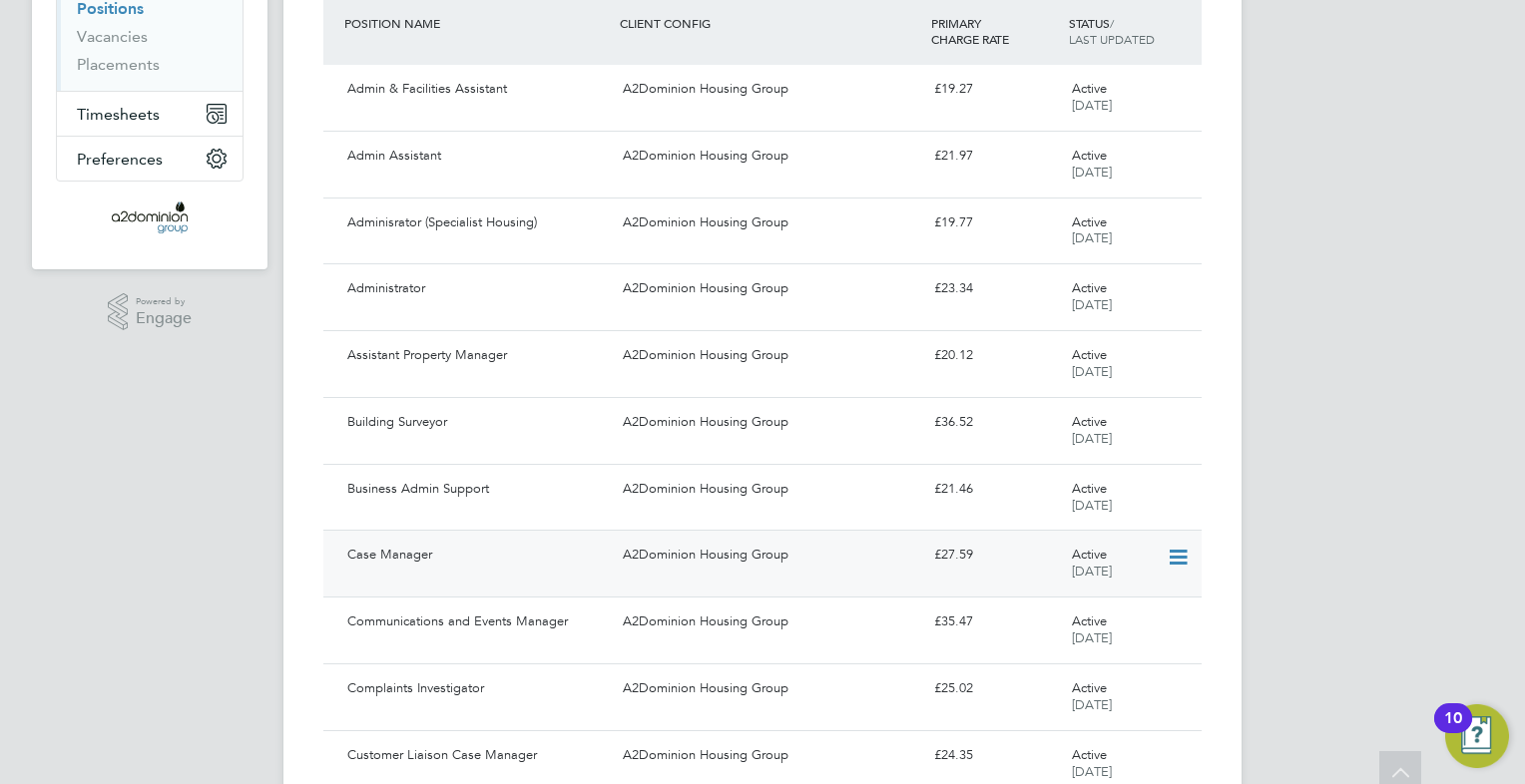 scroll, scrollTop: 0, scrollLeft: 0, axis: both 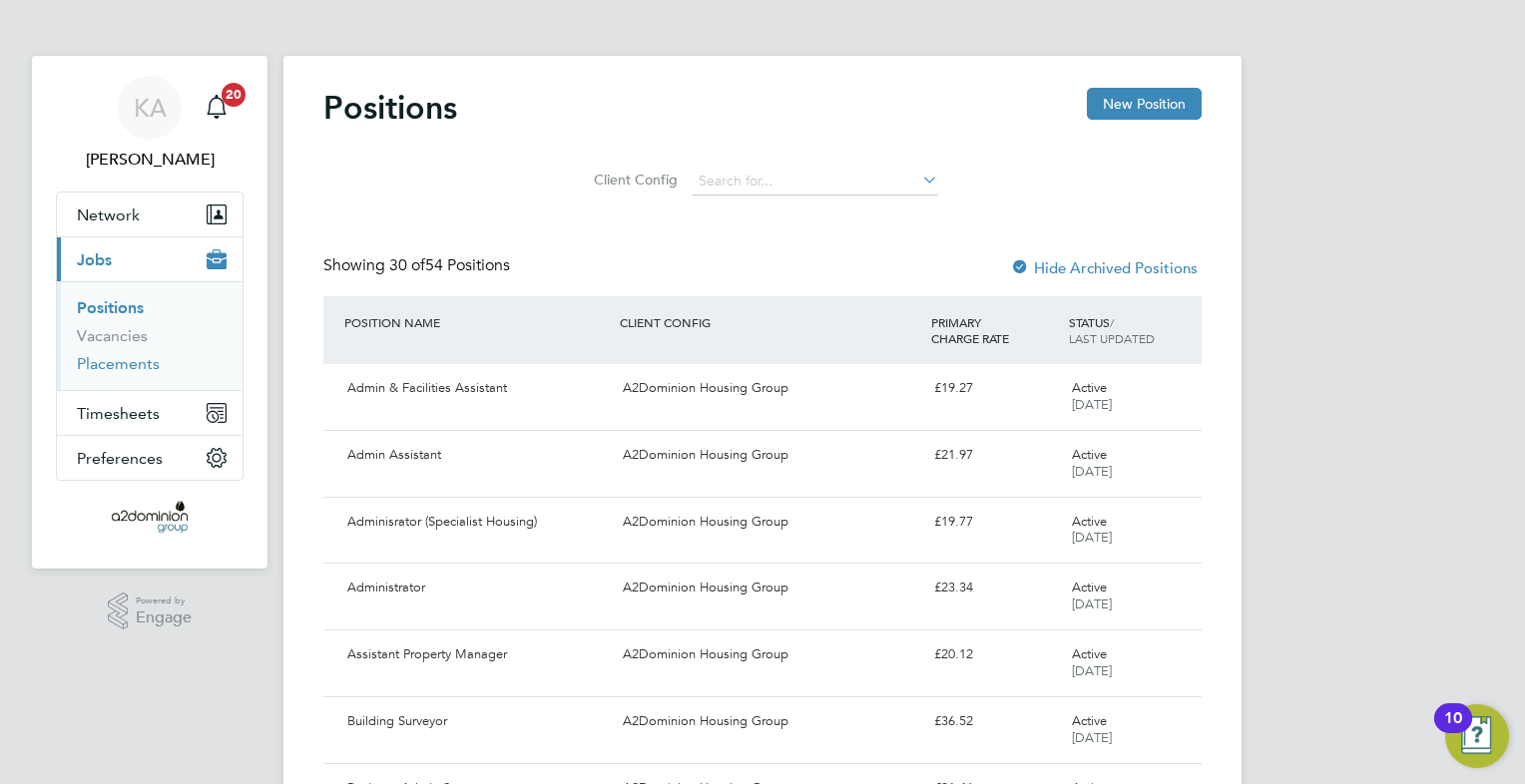 click on "Placements" at bounding box center (118, 363) 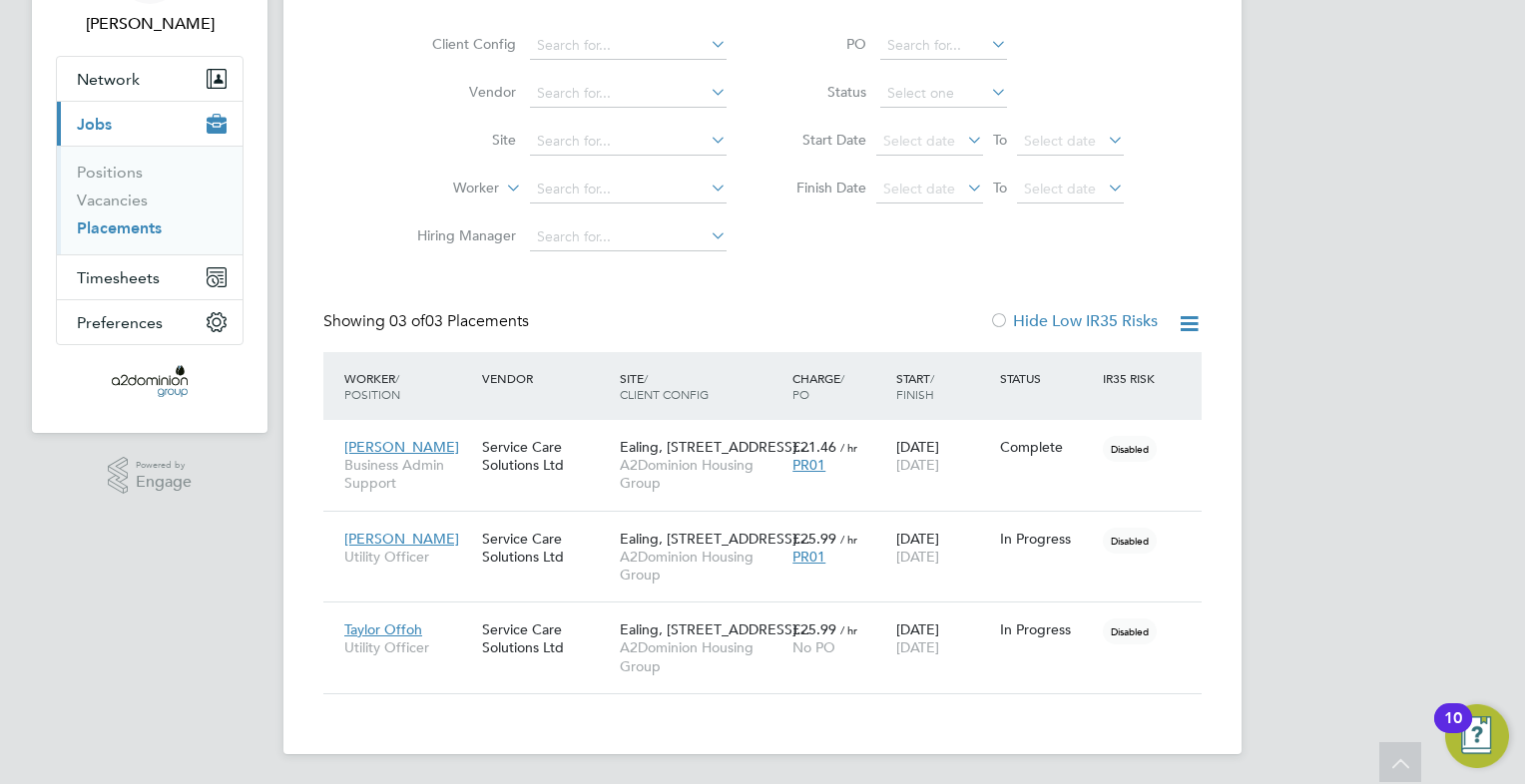 click 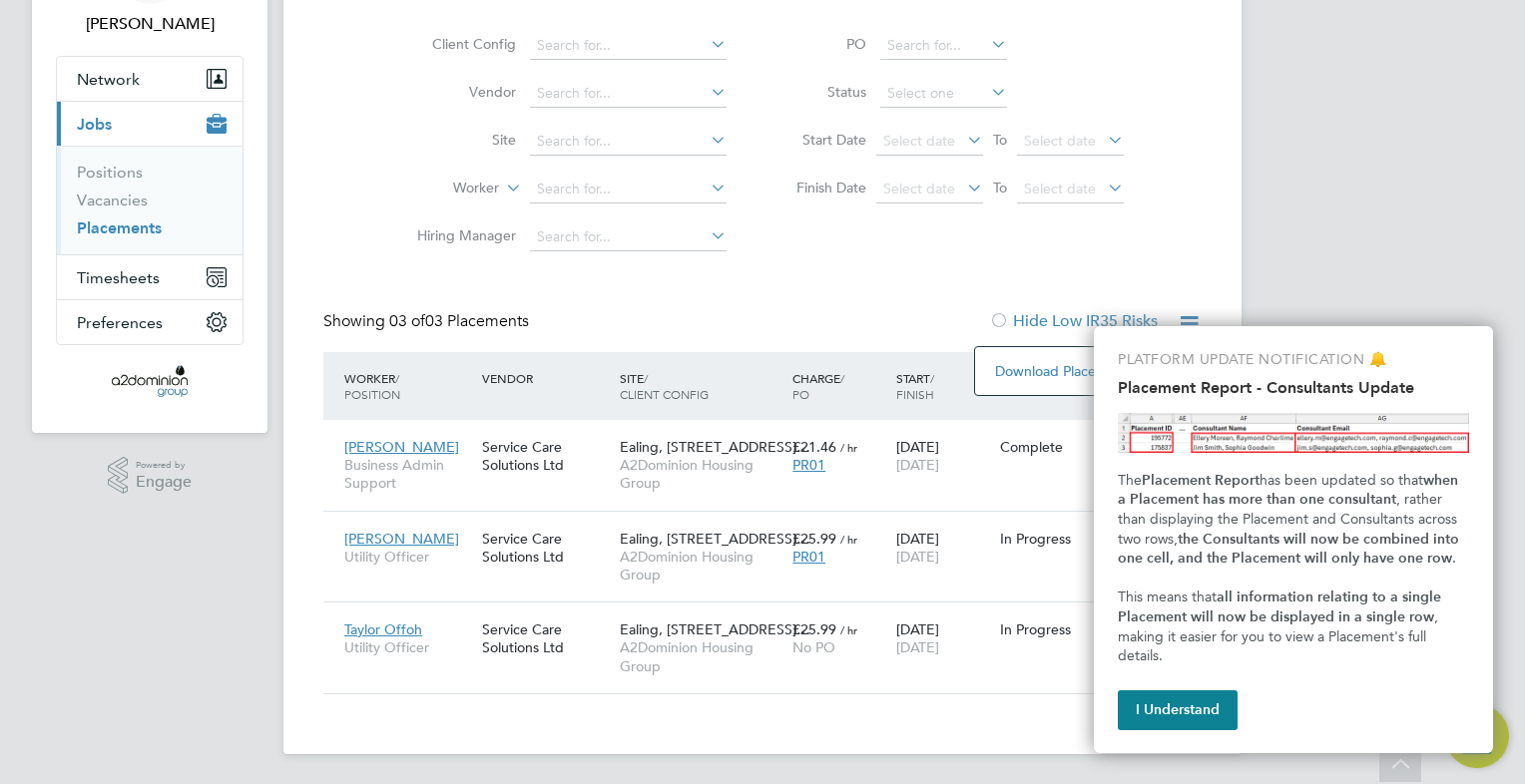 click on "KA   Konrad Adamski   Notifications
20   Applications:   Network
Sites   Workers   Current page:   Jobs
Positions   Vacancies   Placements   Timesheets
Timesheets   Expenses   Preferences
VMS Configurations
.st0{fill:#C0C1C2;}
Powered by Engage Placements New Placement Client Config   Vendor     Site     Worker     Hiring Manager   PO   Status   Start Date
Select date
To
Select date
Finish Date
Select date
To
Select date
Showing   03 of  03 Placements Hide Low IR35 Risks Worker  / Position Vendor Site / Client Config Charge  / PO Start  / Finish Status IR35 Risk Gillian Matheson Business Admin Support Service Care Solutions Ltd Ealing, 113 Uxbridge R… A2Dominion Housing Group £21.46   / hr PR01 22 Jul 2024 02 Dec 2024 Complete Disabled Scott Ryan Utility Officer £25.99   / hr PR01" at bounding box center [762, 325] 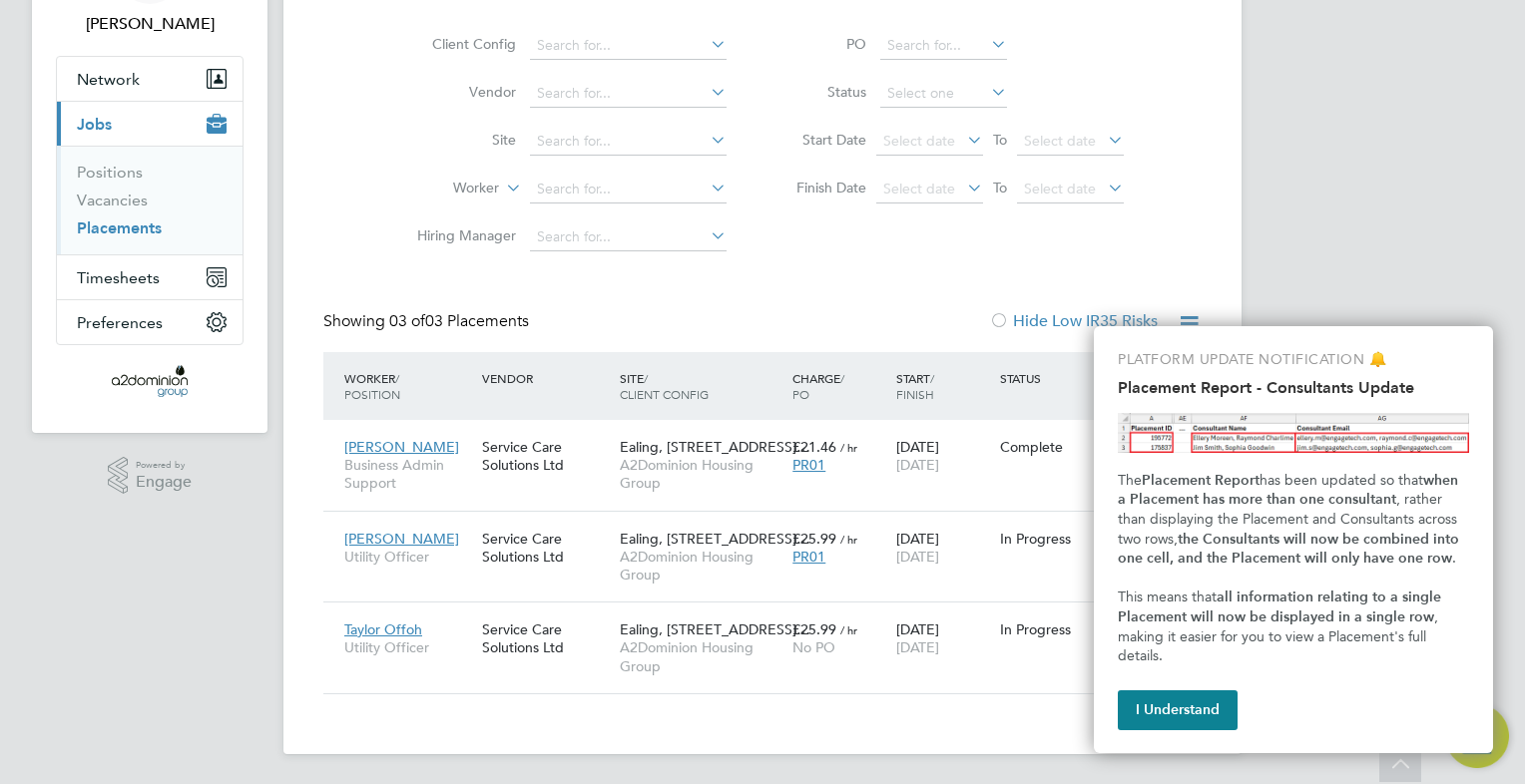 click on "KA   Konrad Adamski   Notifications
20   Applications:   Network
Sites   Workers   Current page:   Jobs
Positions   Vacancies   Placements   Timesheets
Timesheets   Expenses   Preferences
VMS Configurations
.st0{fill:#C0C1C2;}
Powered by Engage Placements New Placement Client Config   Vendor     Site     Worker     Hiring Manager   PO   Status   Start Date
Select date
To
Select date
Finish Date
Select date
To
Select date
Showing   03 of  03 Placements Hide Low IR35 Risks Worker  / Position Vendor Site / Client Config Charge  / PO Start  / Finish Status IR35 Risk Gillian Matheson Business Admin Support Service Care Solutions Ltd Ealing, 113 Uxbridge R… A2Dominion Housing Group £21.46   / hr PR01 22 Jul 2024 02 Dec 2024 Complete Disabled Scott Ryan Utility Officer £25.99   / hr PR01" at bounding box center [762, 325] 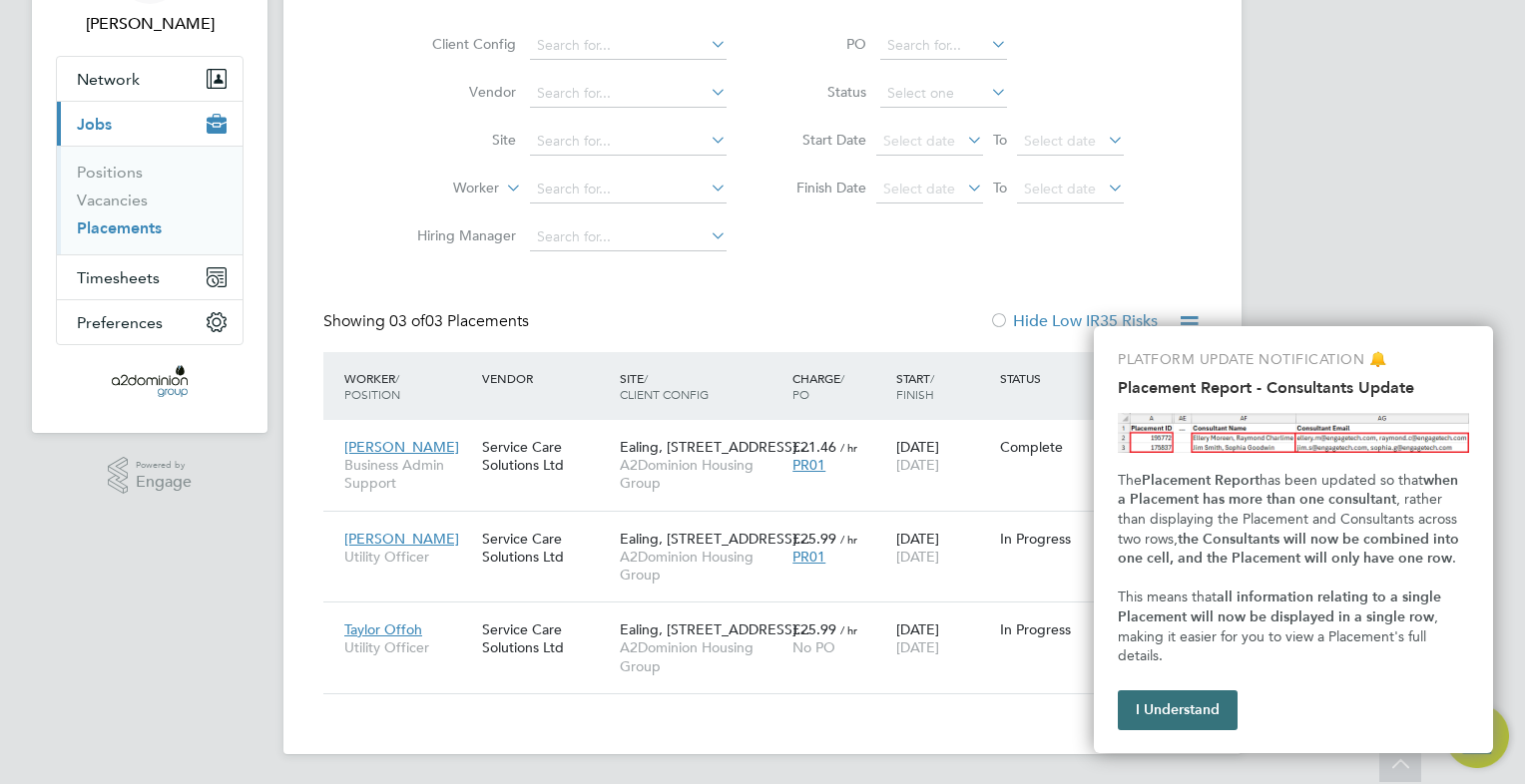 drag, startPoint x: 1206, startPoint y: 723, endPoint x: 1173, endPoint y: 727, distance: 33.24154 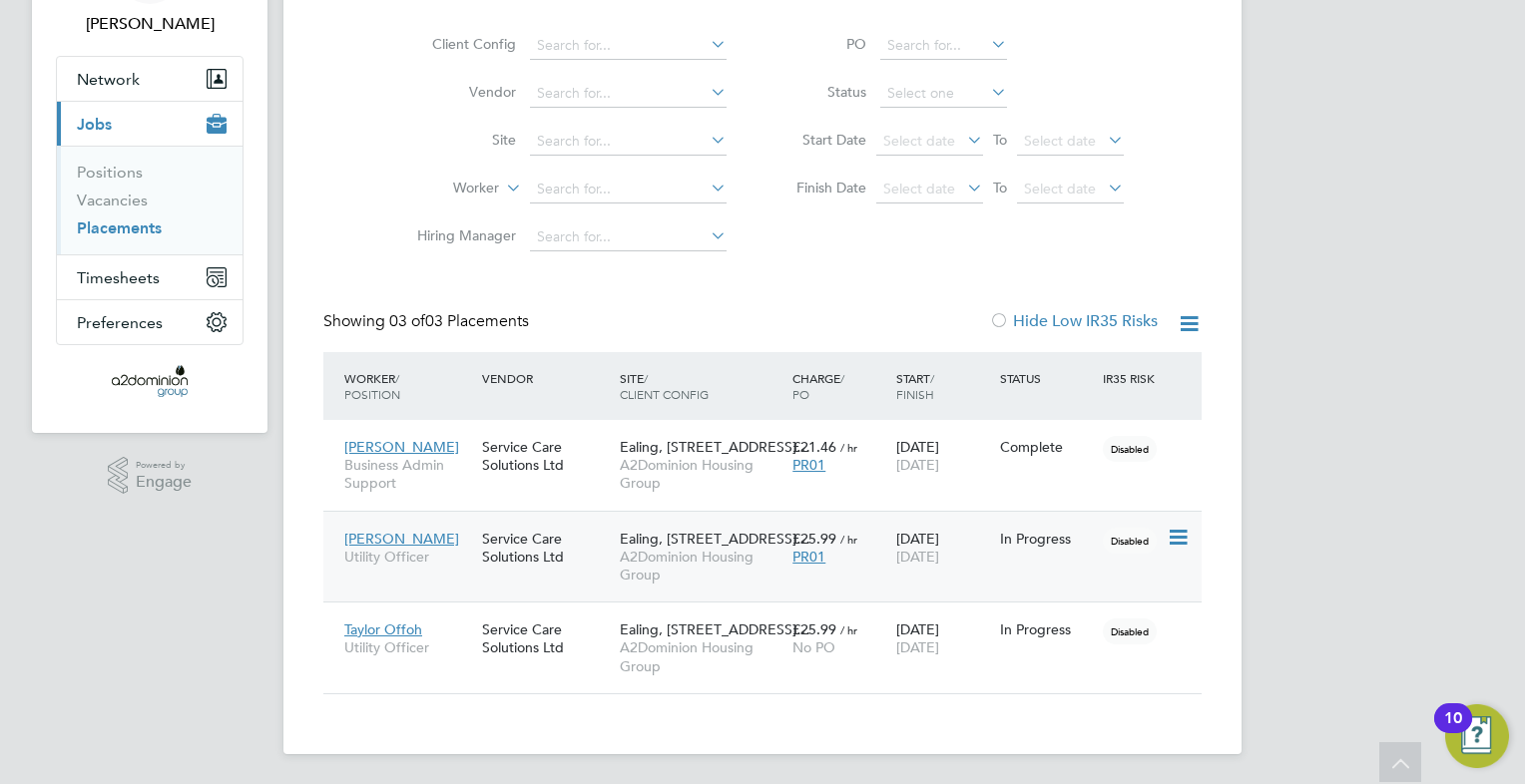 click on "[PERSON_NAME]" 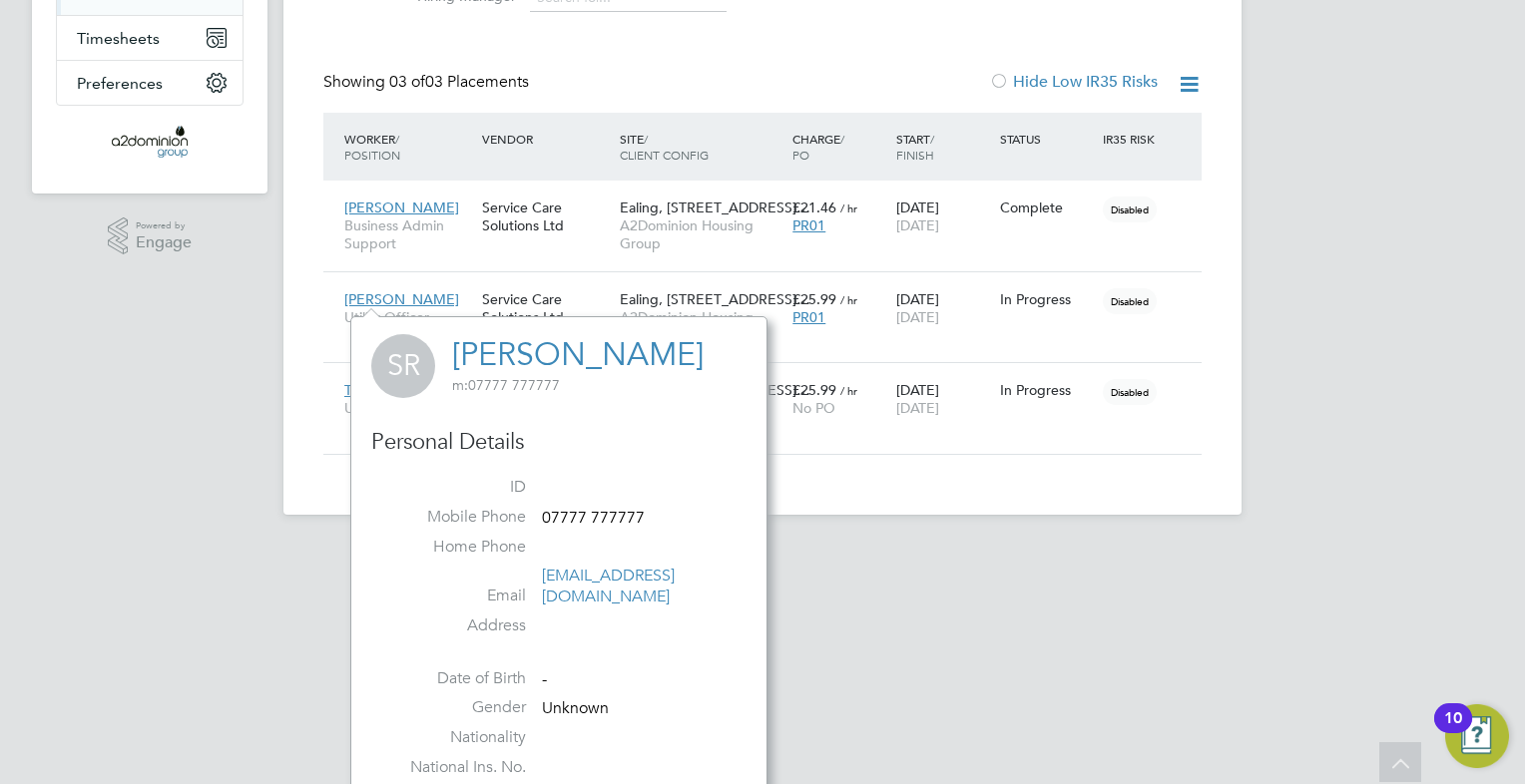 click on "KA   Konrad Adamski   Notifications
20   Applications:   Network
Sites   Workers   Current page:   Jobs
Positions   Vacancies   Placements   Timesheets
Timesheets   Expenses   Preferences
VMS Configurations
.st0{fill:#C0C1C2;}
Powered by Engage Placements New Placement Client Config   Vendor     Site     Worker     Hiring Manager   PO   Status   Start Date
Select date
To
Select date
Finish Date
Select date
To
Select date
Showing   03 of  03 Placements Hide Low IR35 Risks Worker  / Position Vendor Site / Client Config Charge  / PO Start  / Finish Status IR35 Risk Gillian Matheson Business Admin Support Service Care Solutions Ltd Ealing, 113 Uxbridge R… A2Dominion Housing Group £21.46   / hr PR01 22 Jul 2024 02 Dec 2024 Complete Disabled Scott Ryan Utility Officer £25.99" at bounding box center [762, 86] 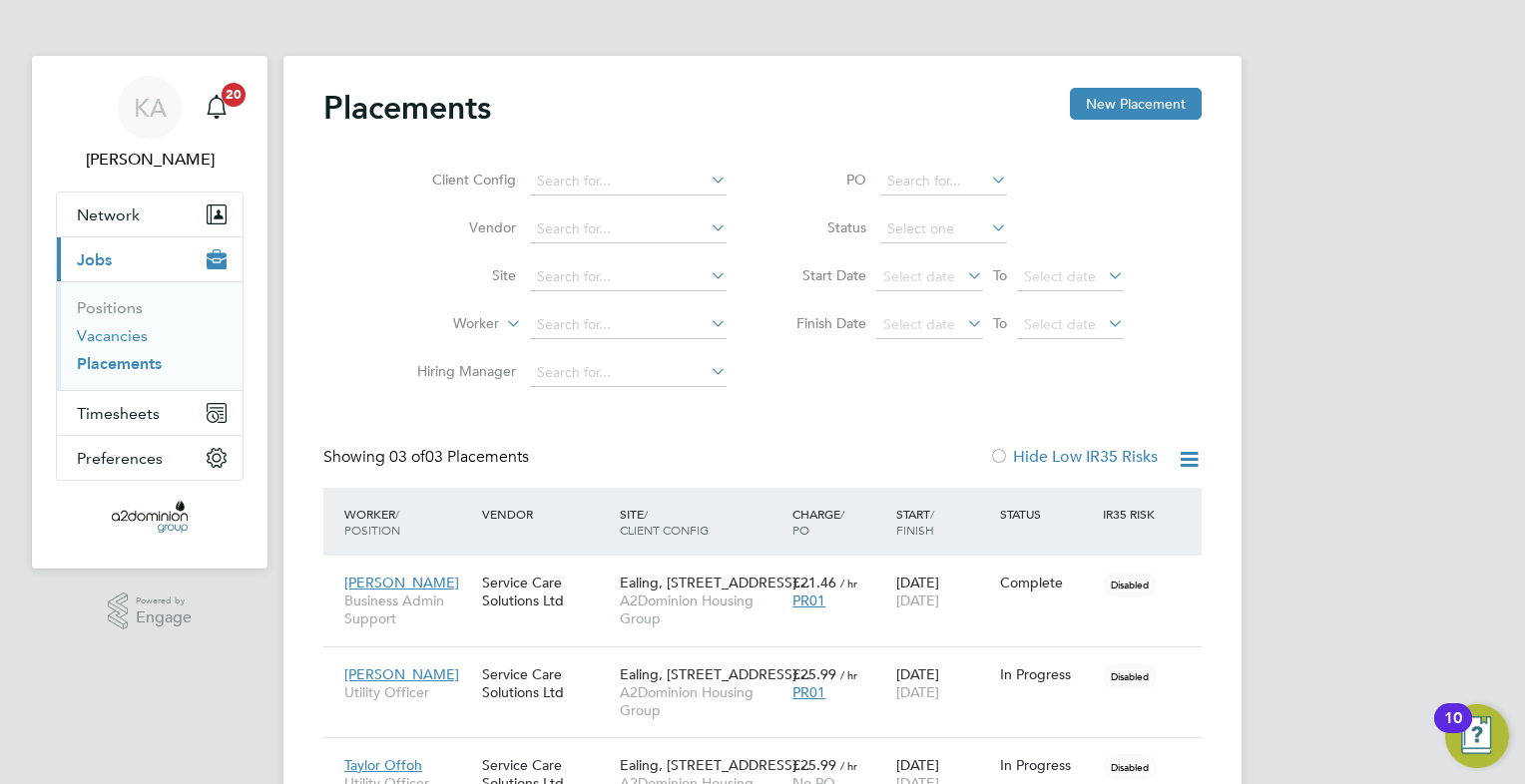 click on "Vacancies" at bounding box center (112, 335) 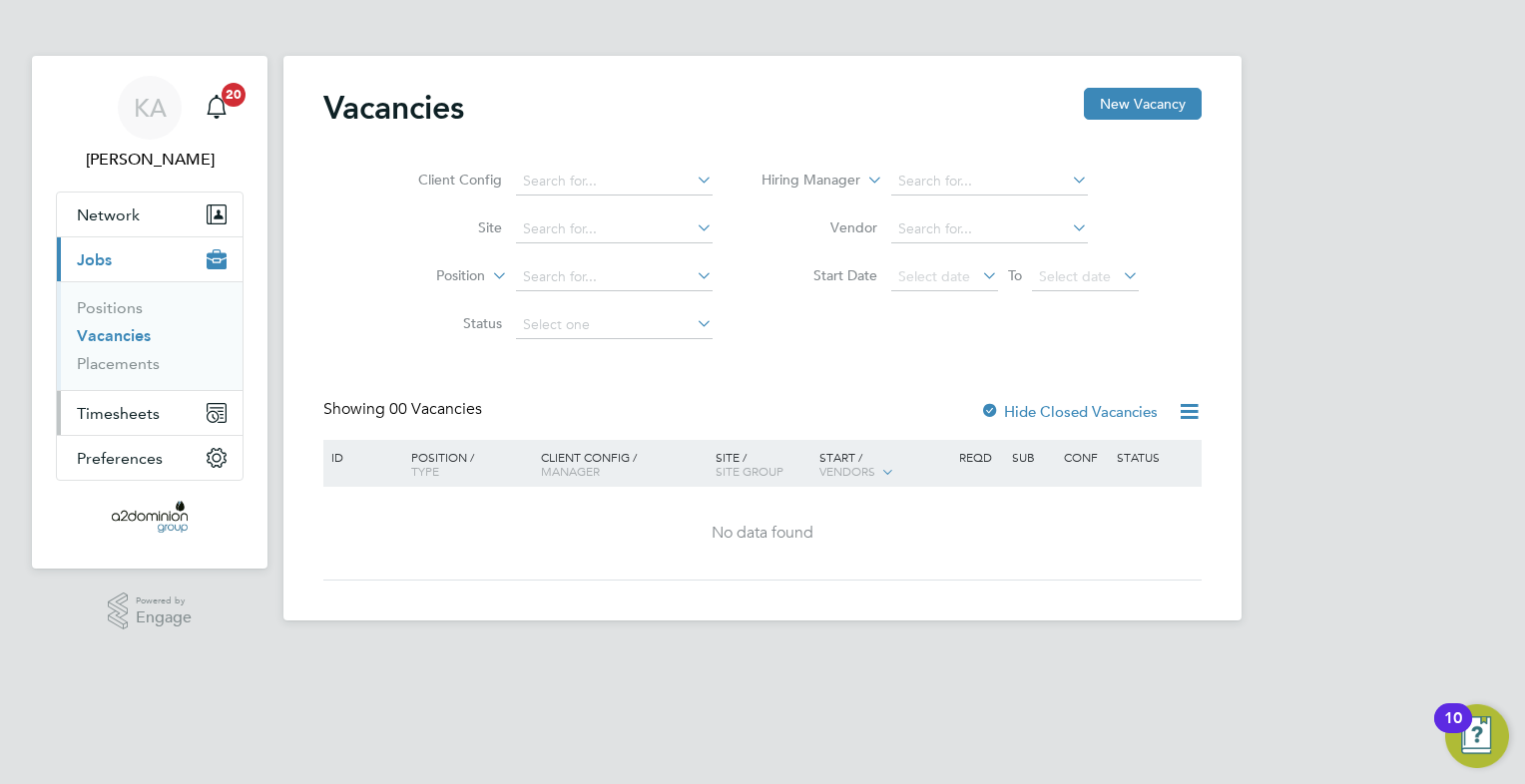 drag, startPoint x: 113, startPoint y: 408, endPoint x: 426, endPoint y: 452, distance: 316.0775 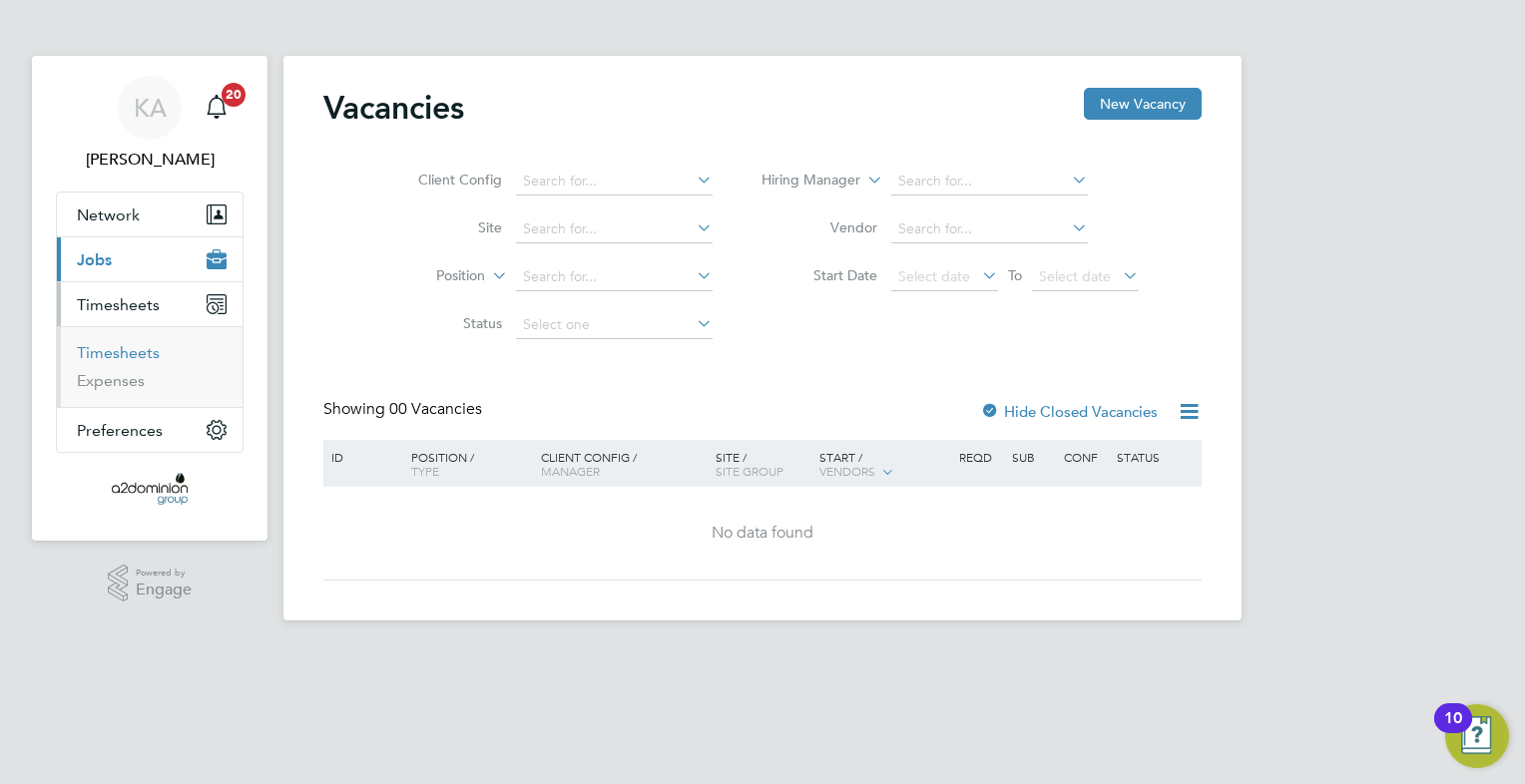 click on "Timesheets" at bounding box center [118, 352] 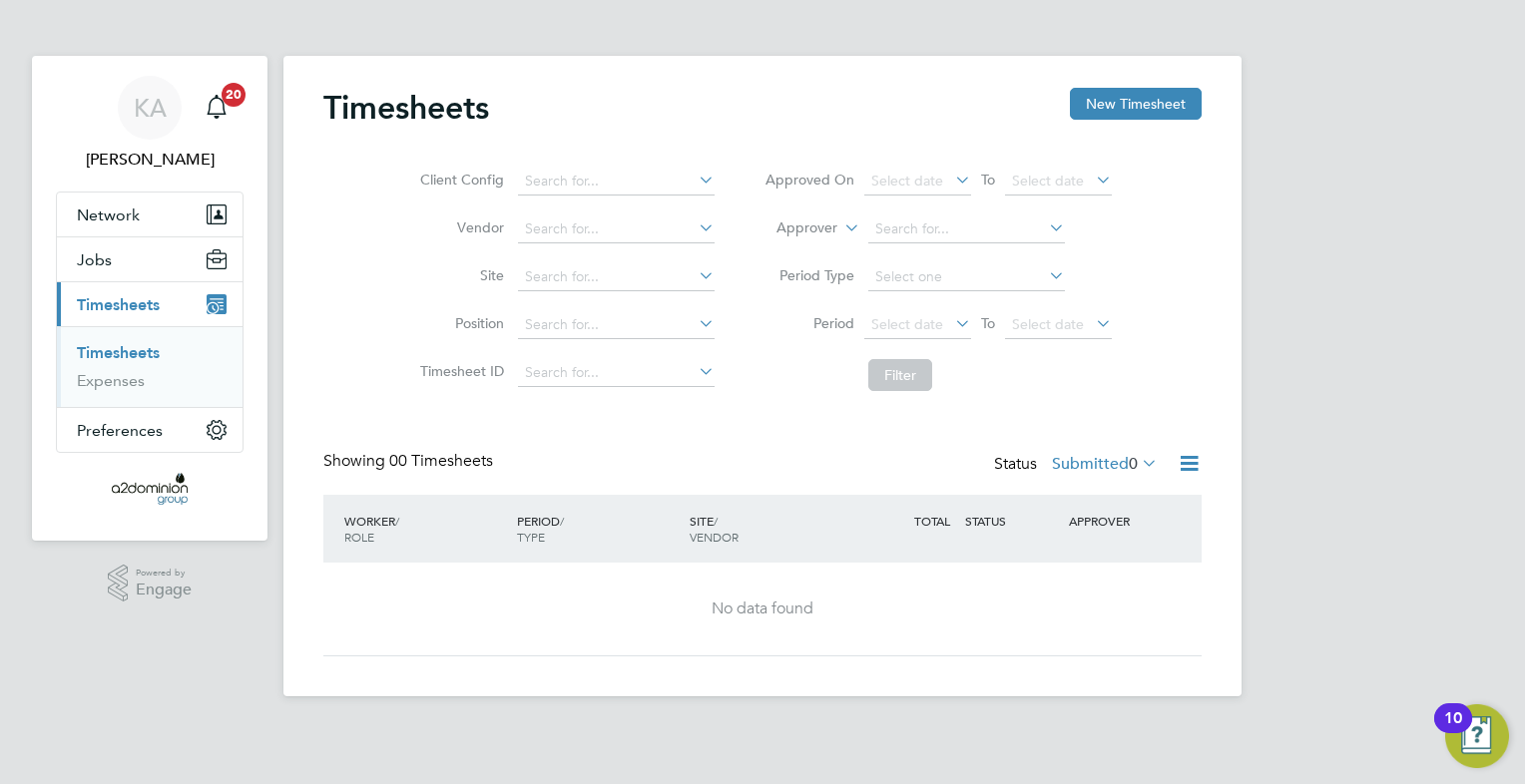 click 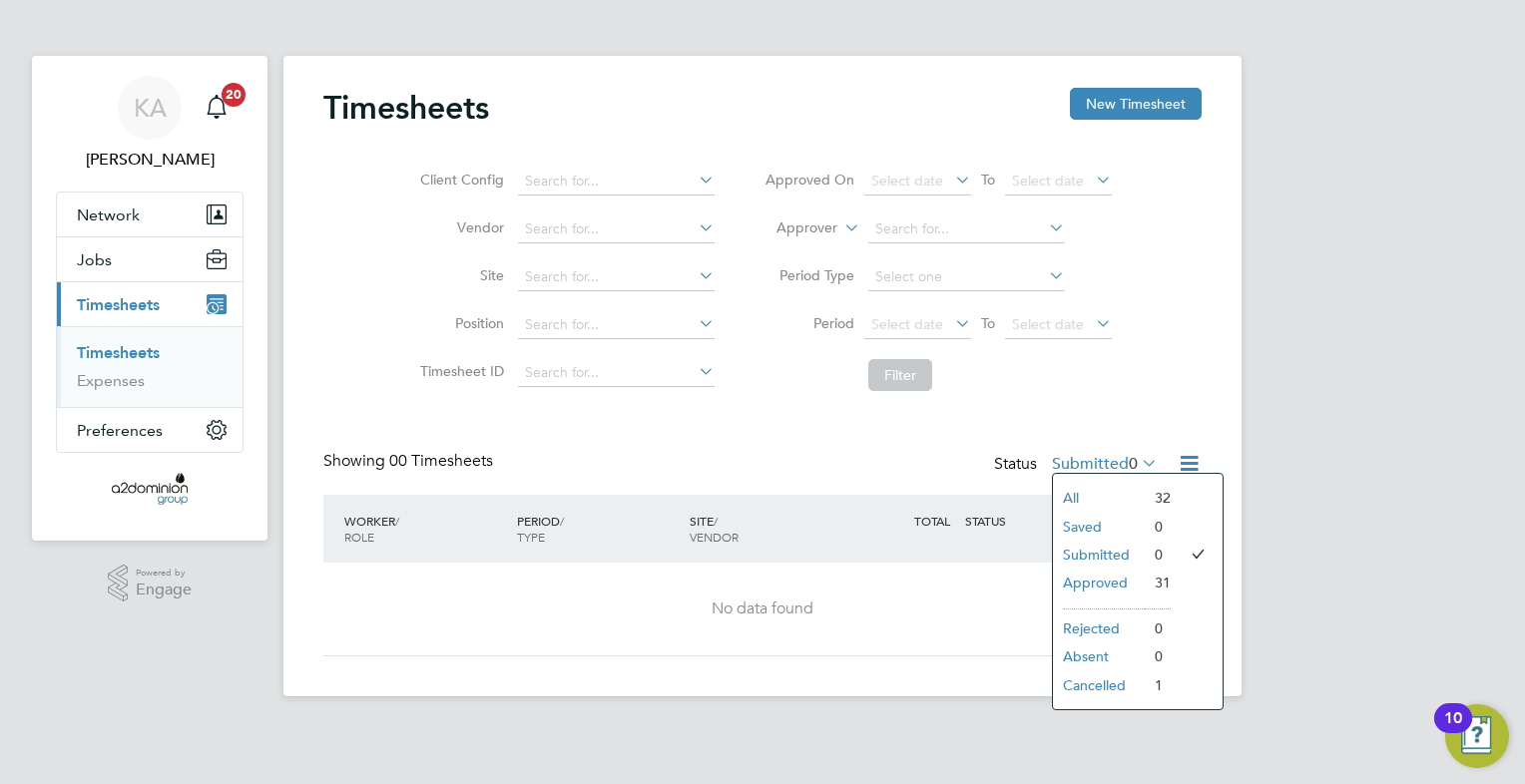 click on "Approved" 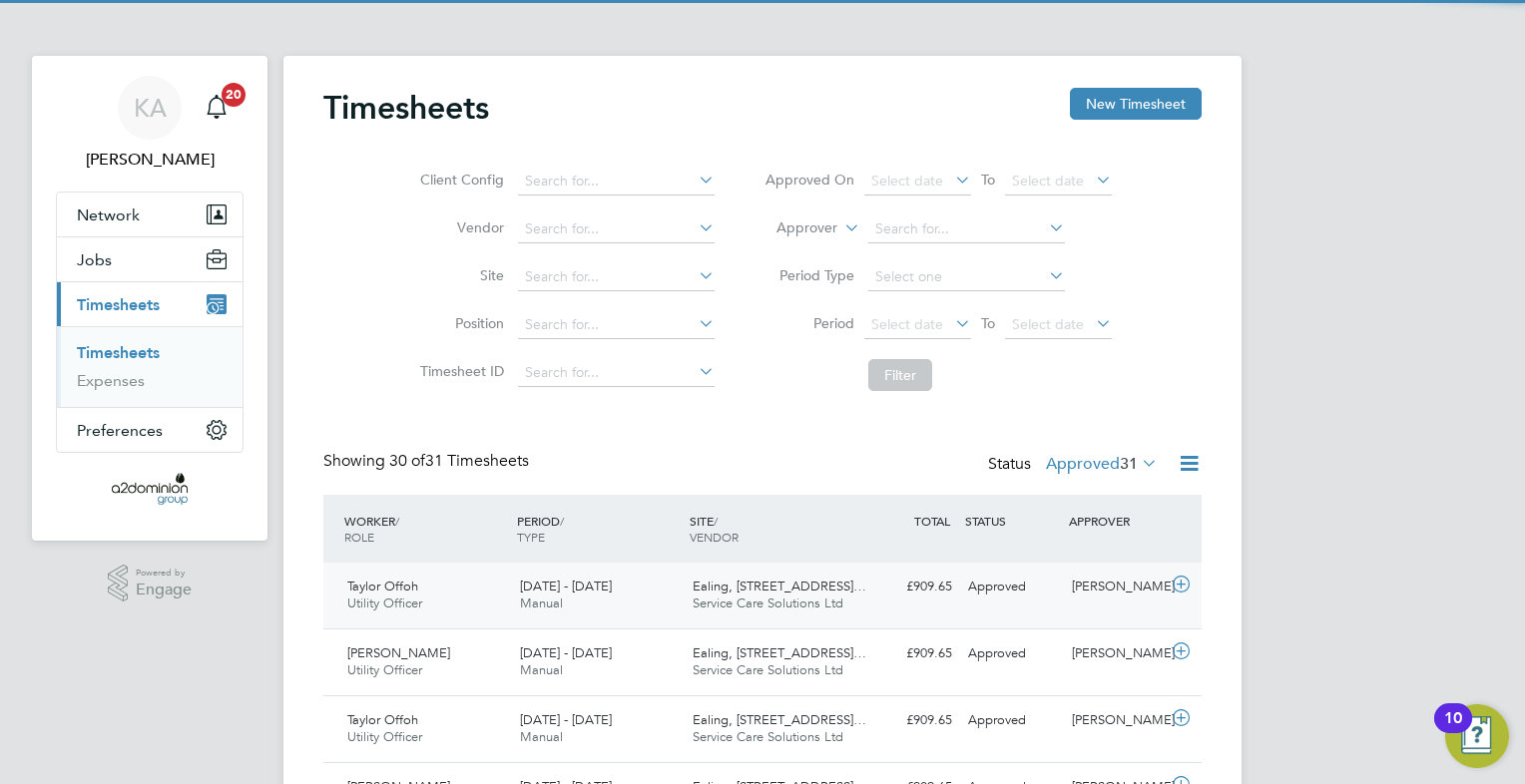 scroll, scrollTop: 9, scrollLeft: 10, axis: both 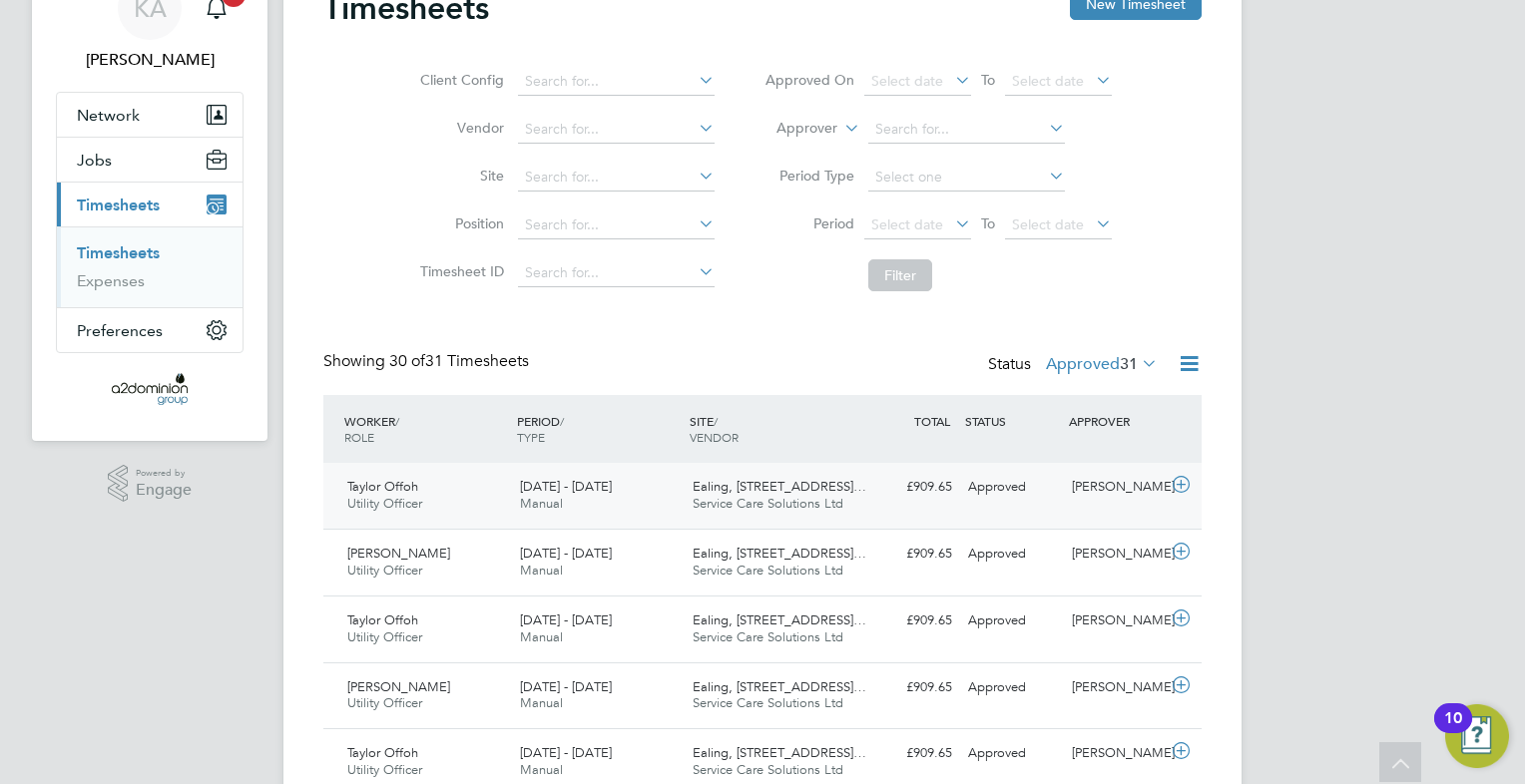 click on "Taylor Offoh" 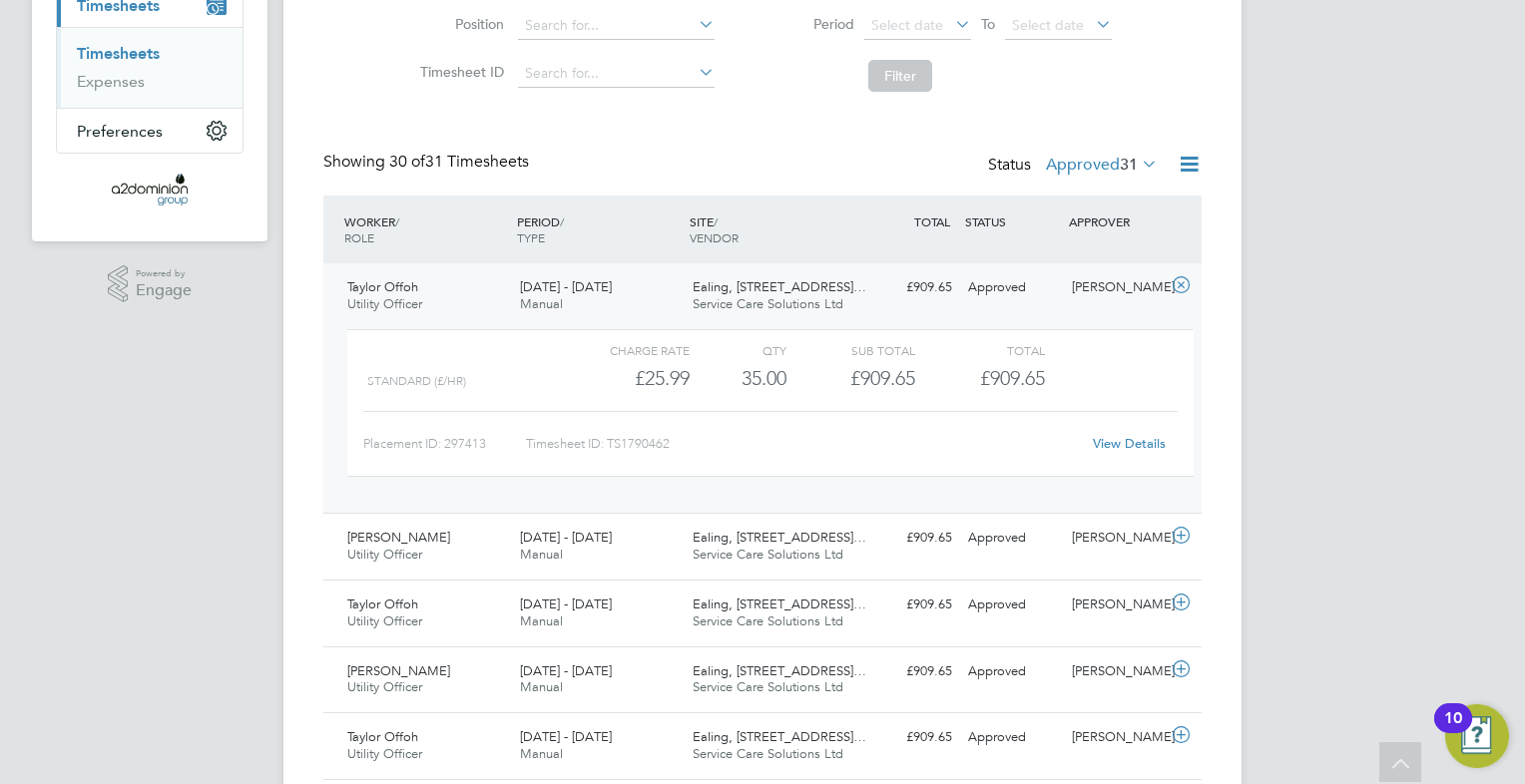 click on "View Details" 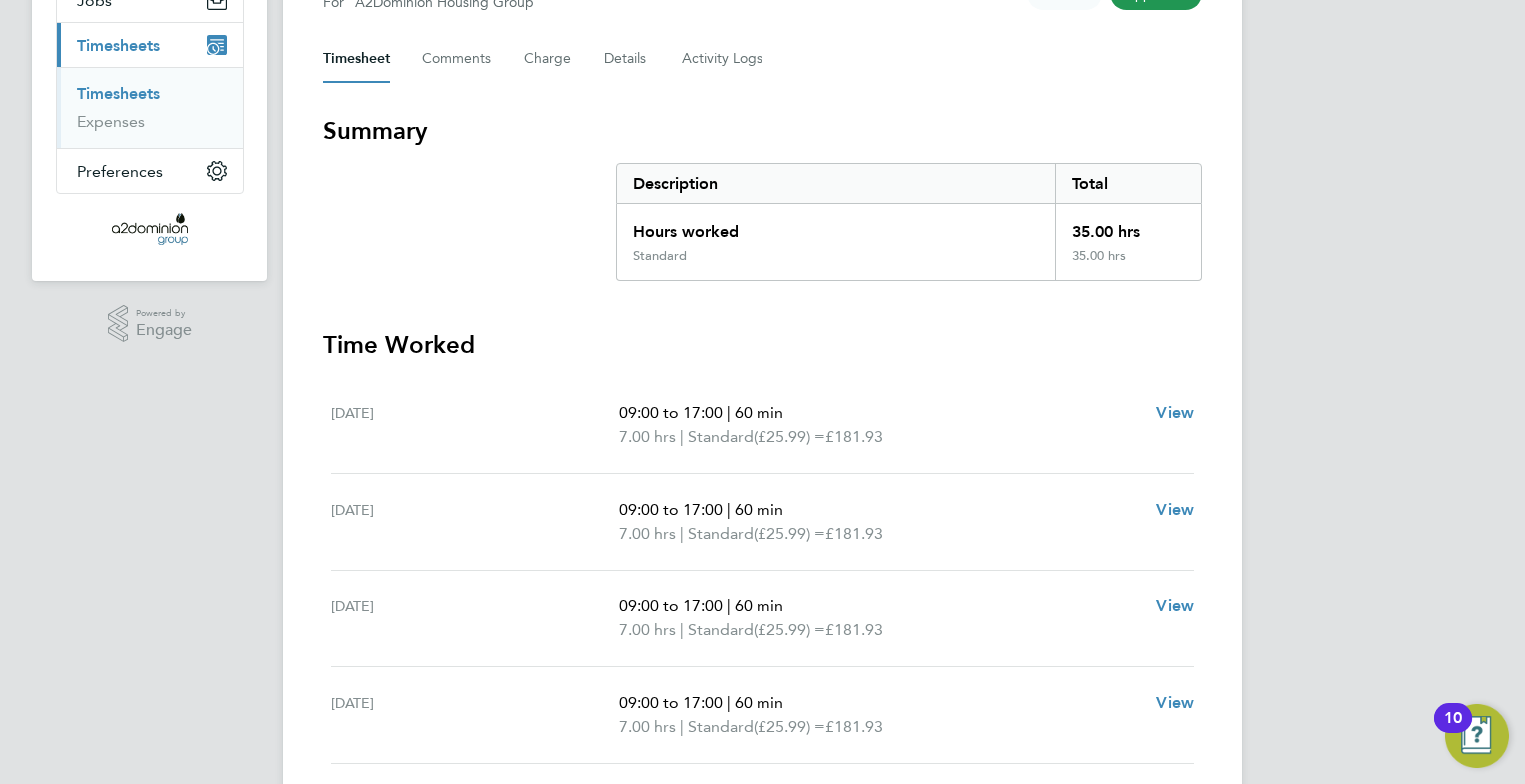scroll, scrollTop: 0, scrollLeft: 0, axis: both 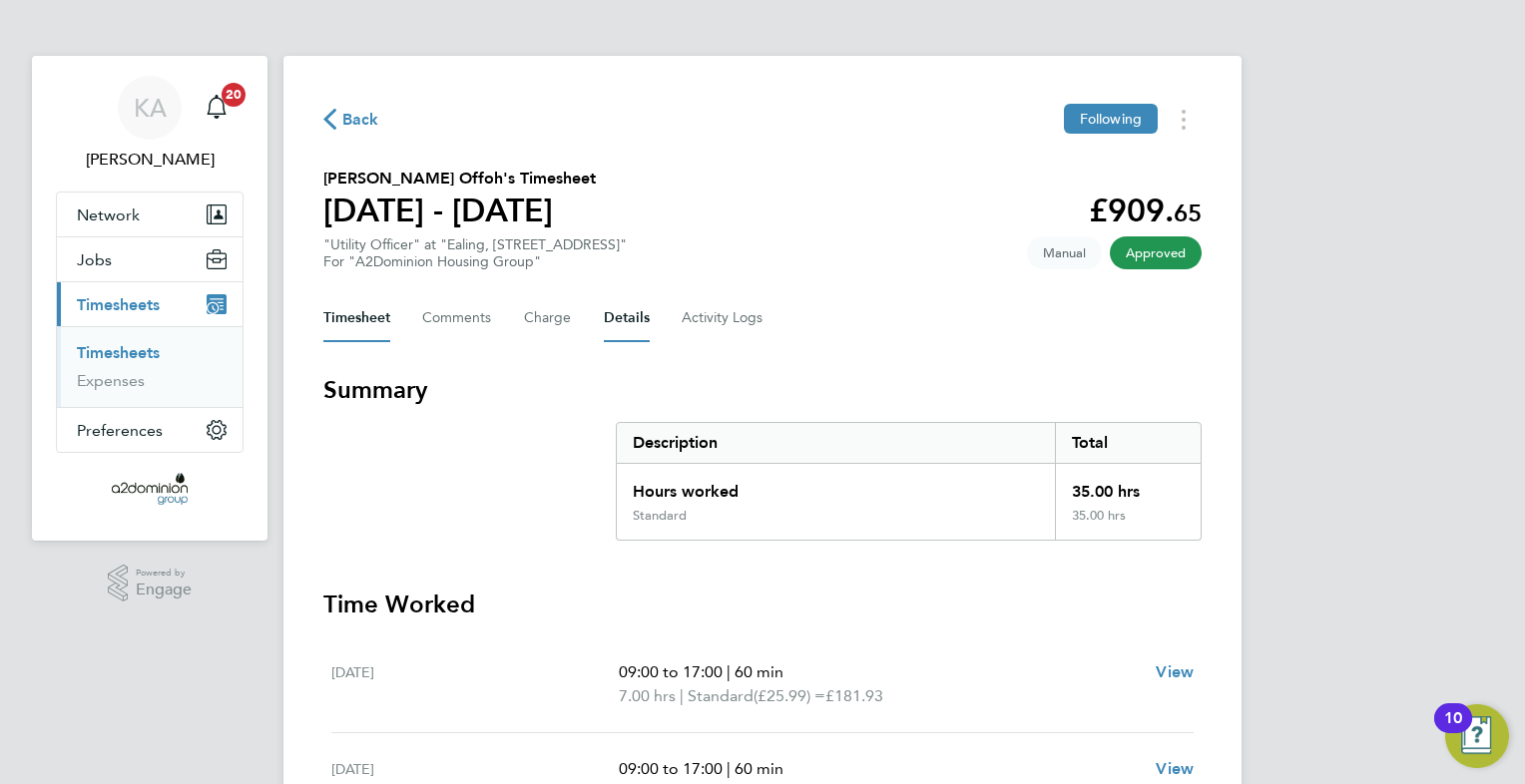 click on "Details" at bounding box center (627, 318) 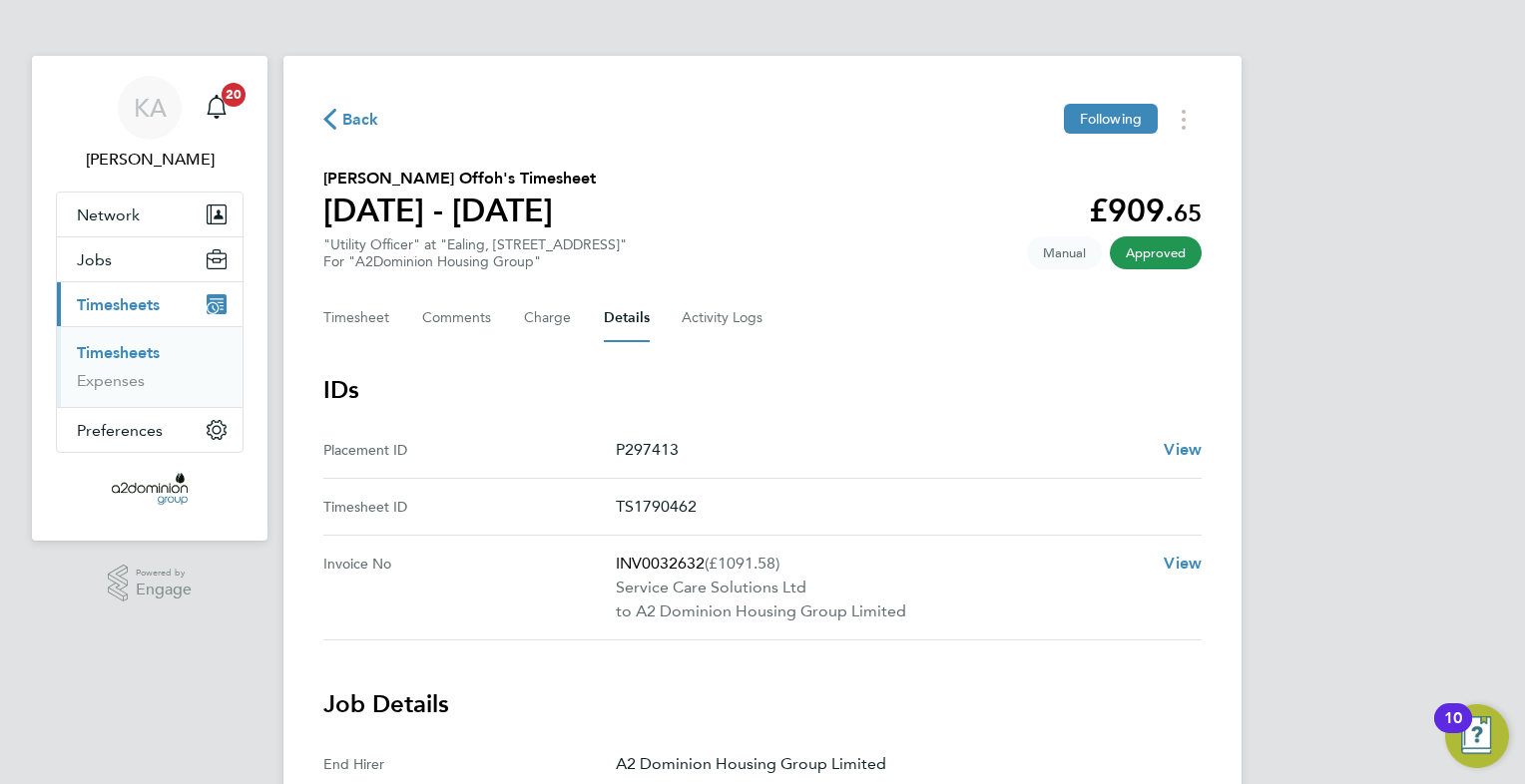 scroll, scrollTop: 100, scrollLeft: 0, axis: vertical 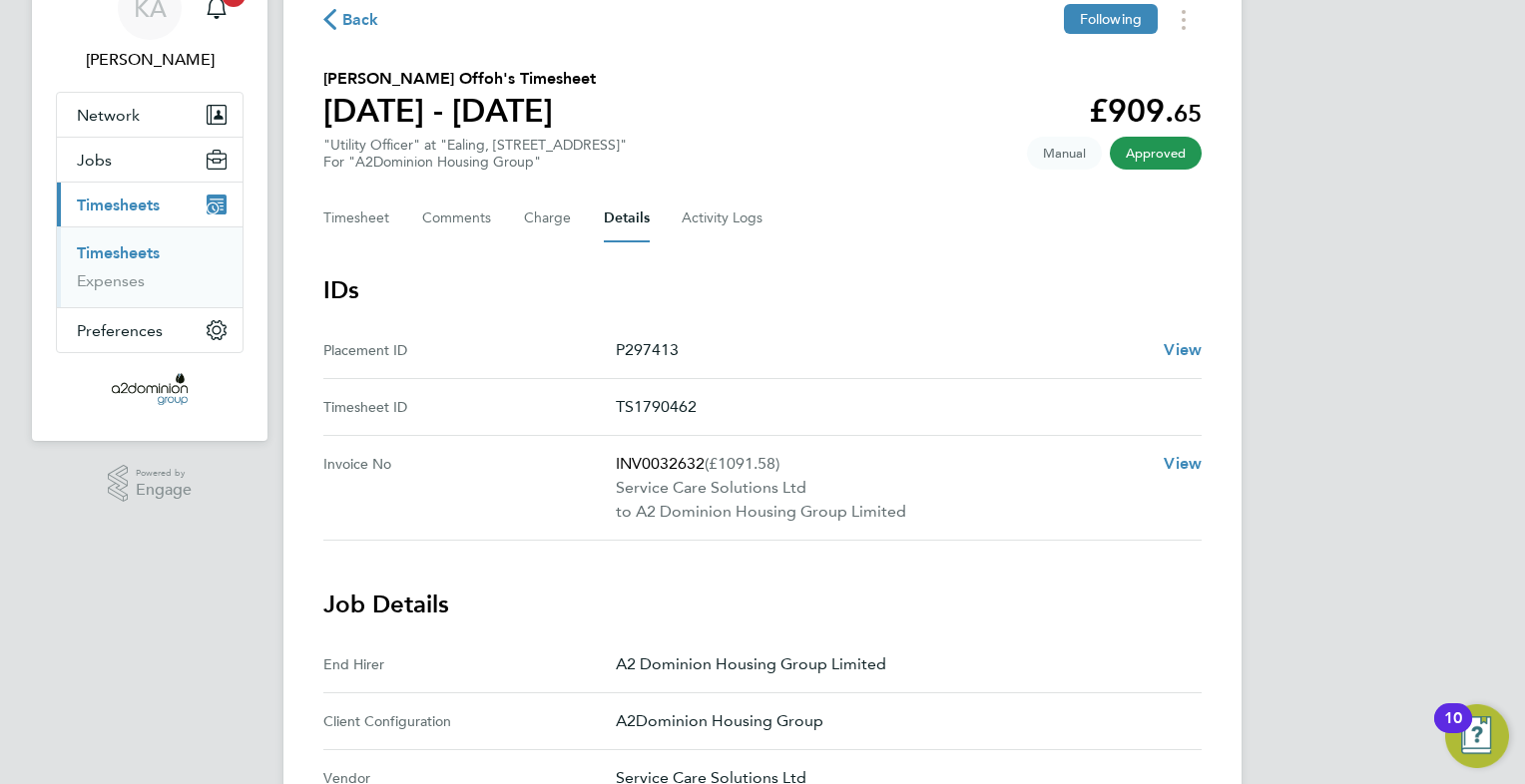drag, startPoint x: 681, startPoint y: 348, endPoint x: 619, endPoint y: 352, distance: 62.1289 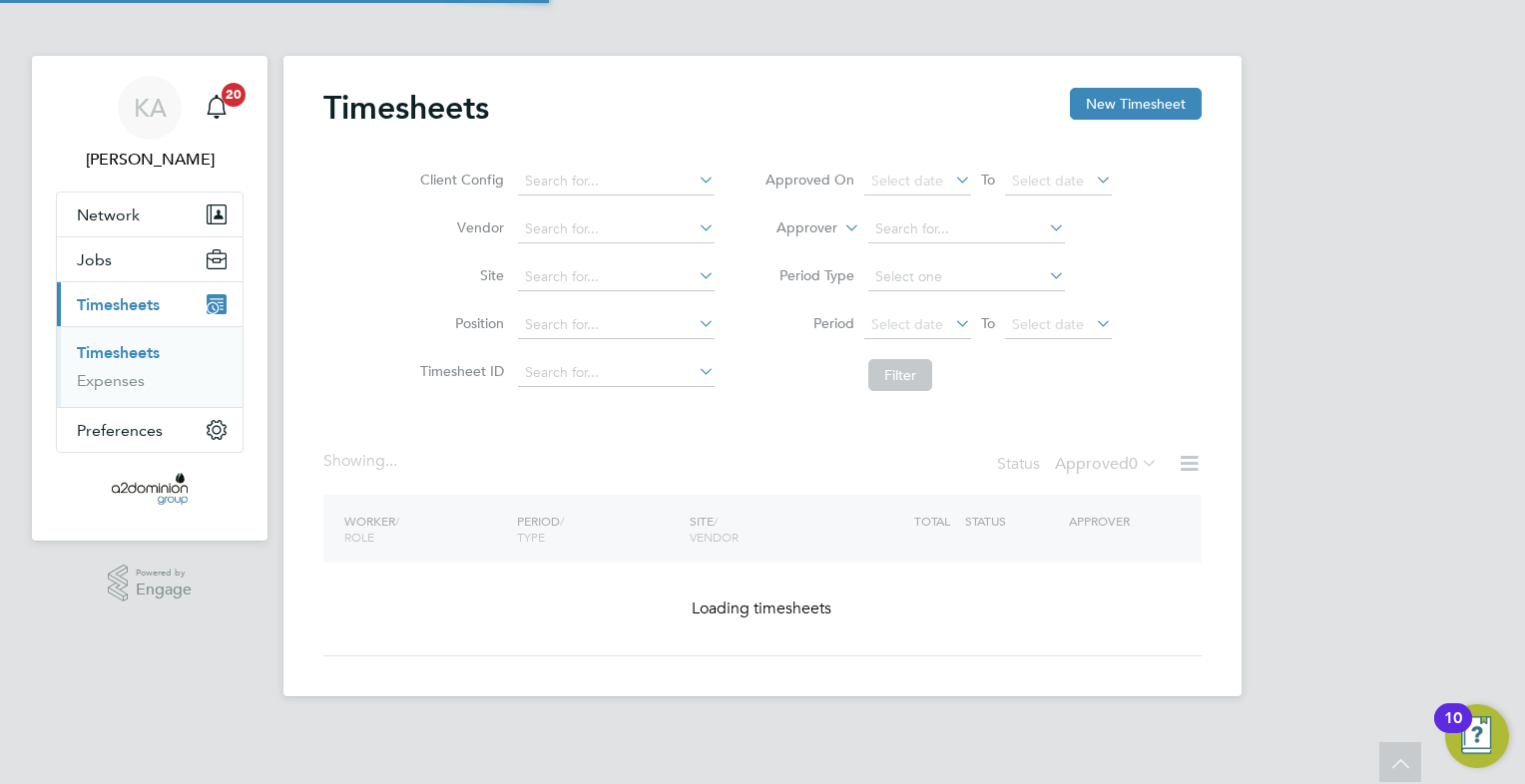 scroll, scrollTop: 0, scrollLeft: 0, axis: both 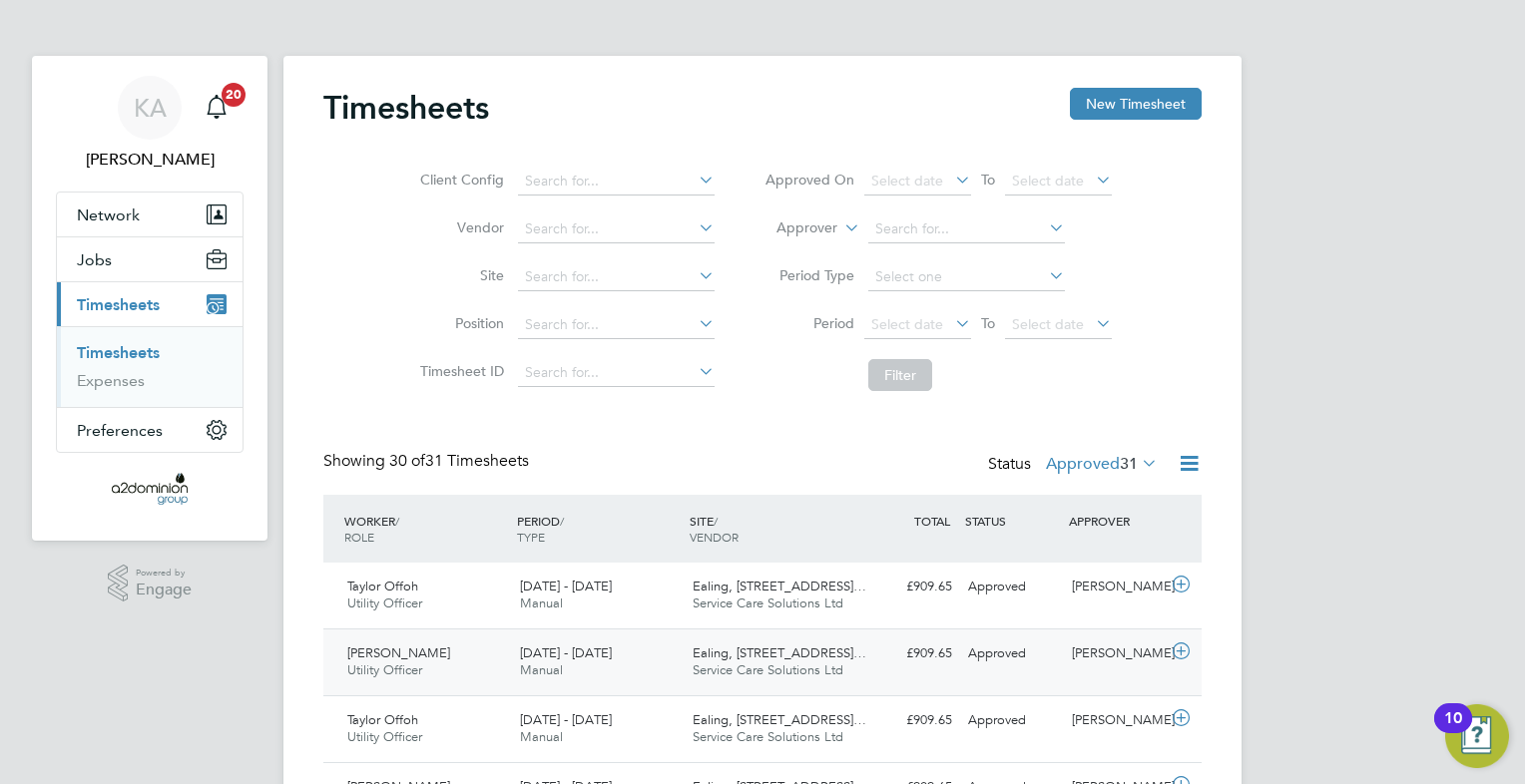 click on "[PERSON_NAME]" 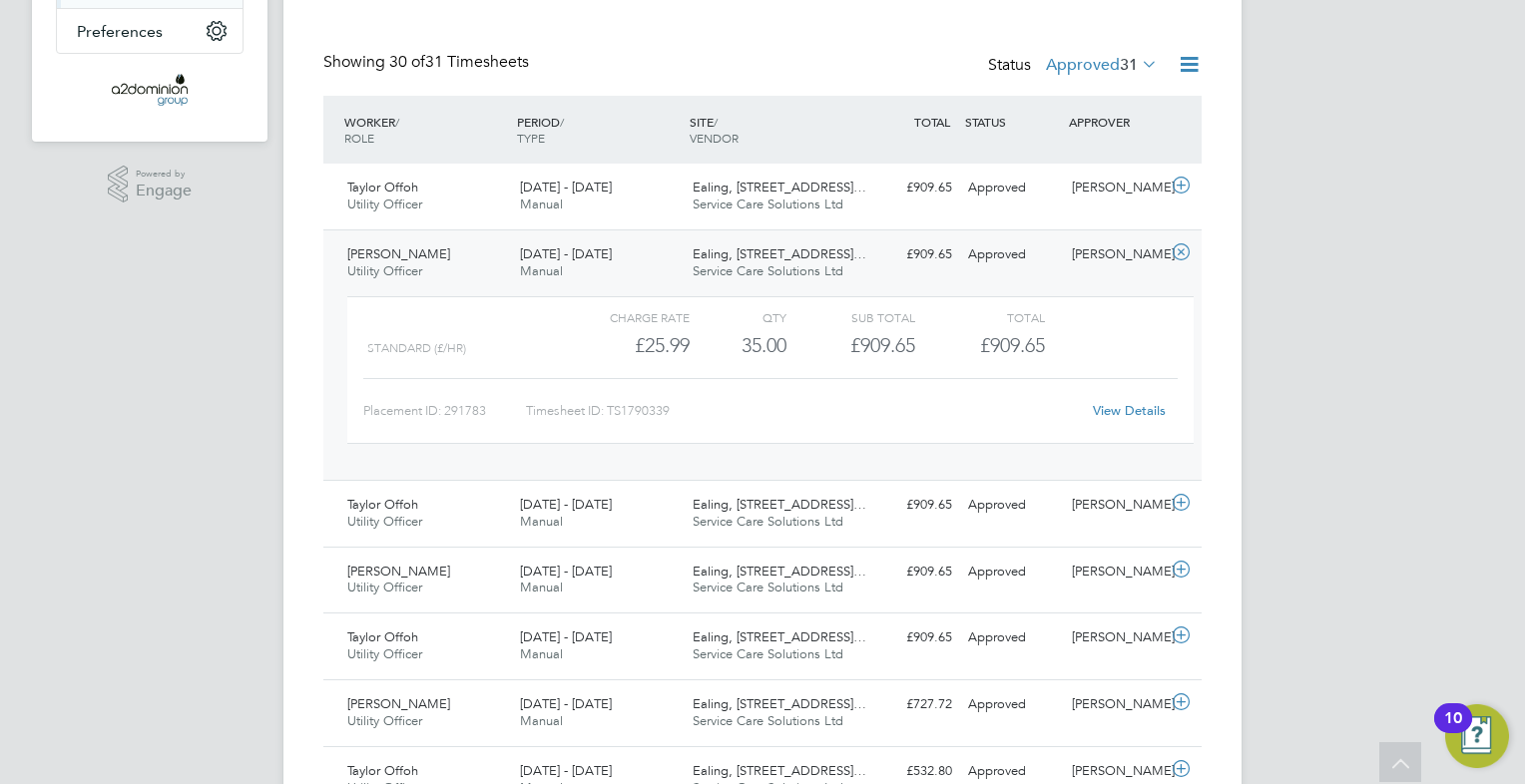 click on "View Details" 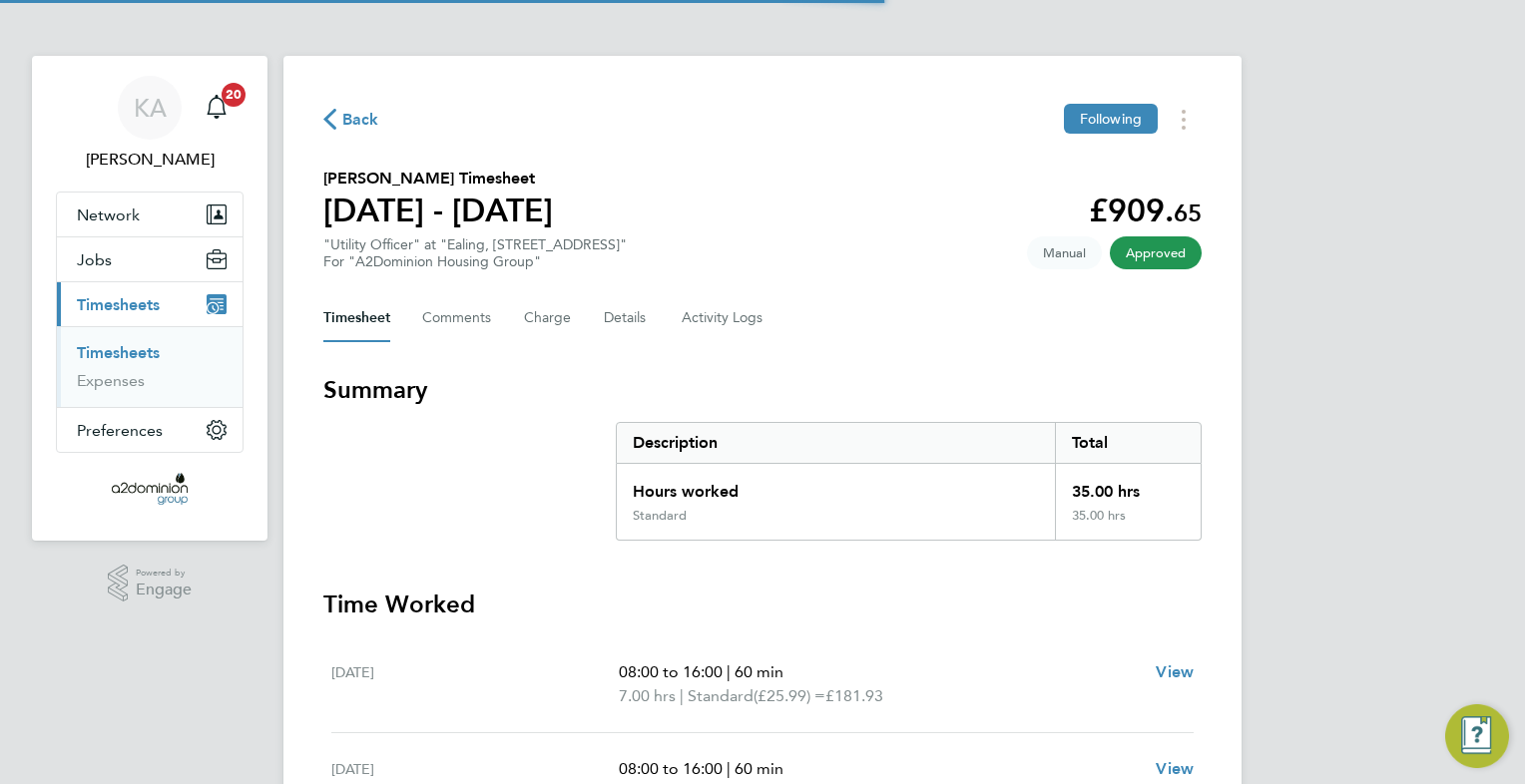 scroll, scrollTop: 0, scrollLeft: 0, axis: both 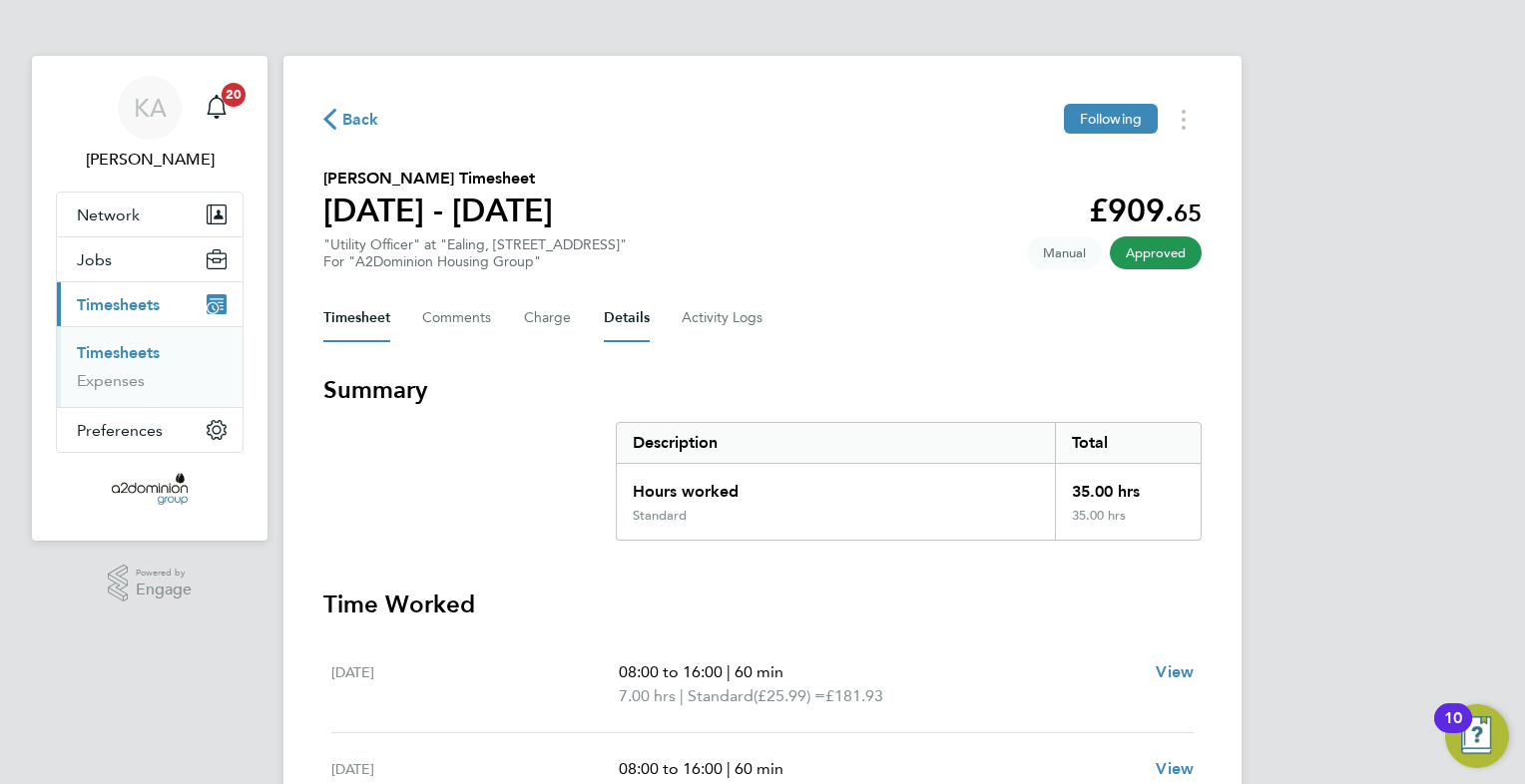 click on "Details" at bounding box center [627, 318] 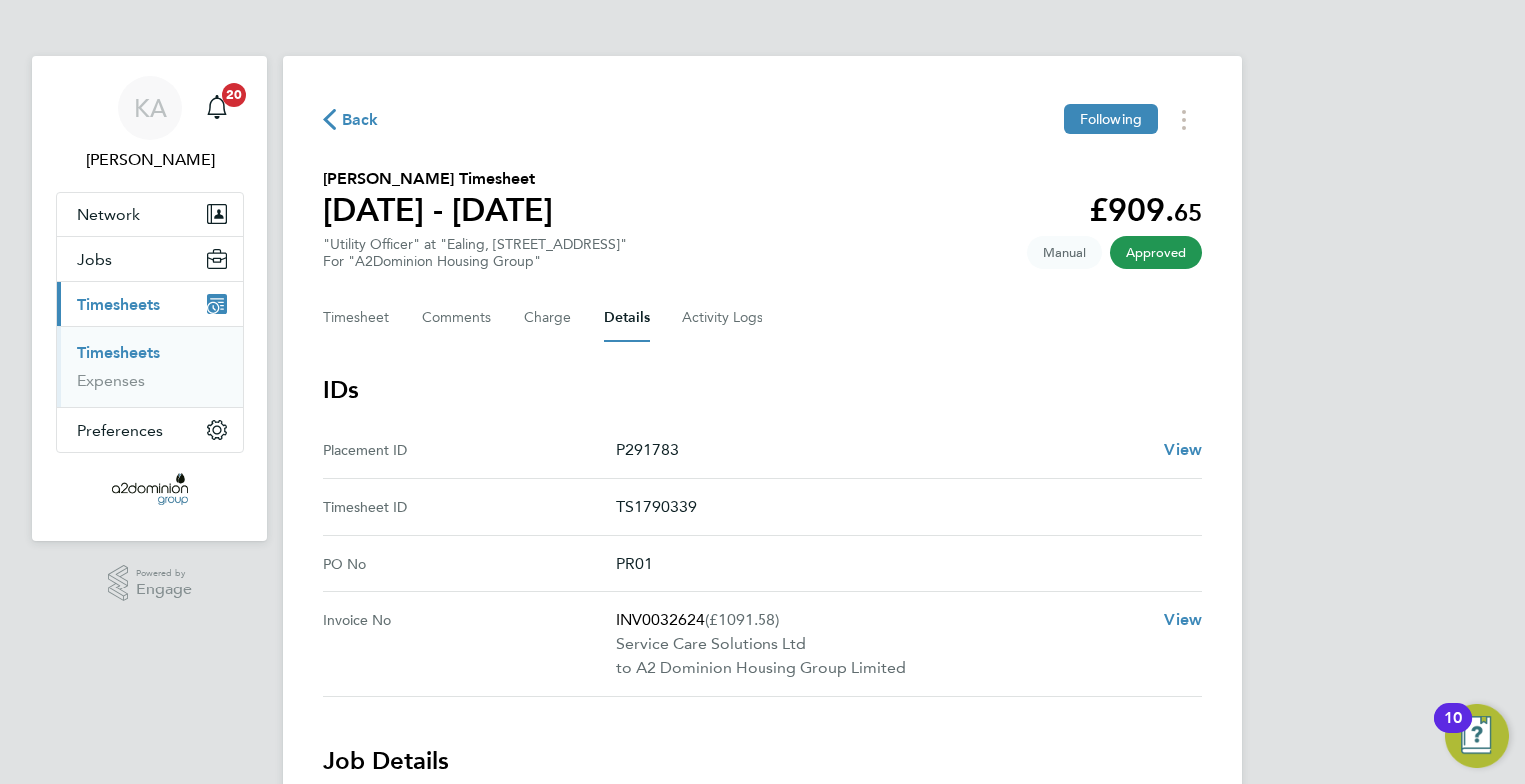 drag, startPoint x: 679, startPoint y: 442, endPoint x: 572, endPoint y: 442, distance: 107 